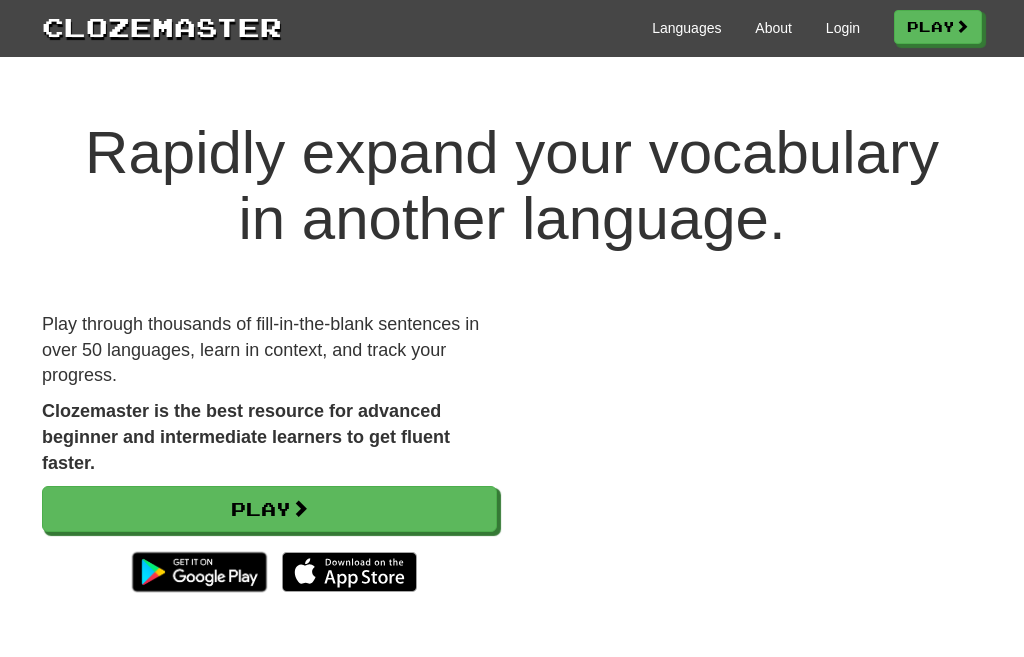scroll, scrollTop: 0, scrollLeft: 0, axis: both 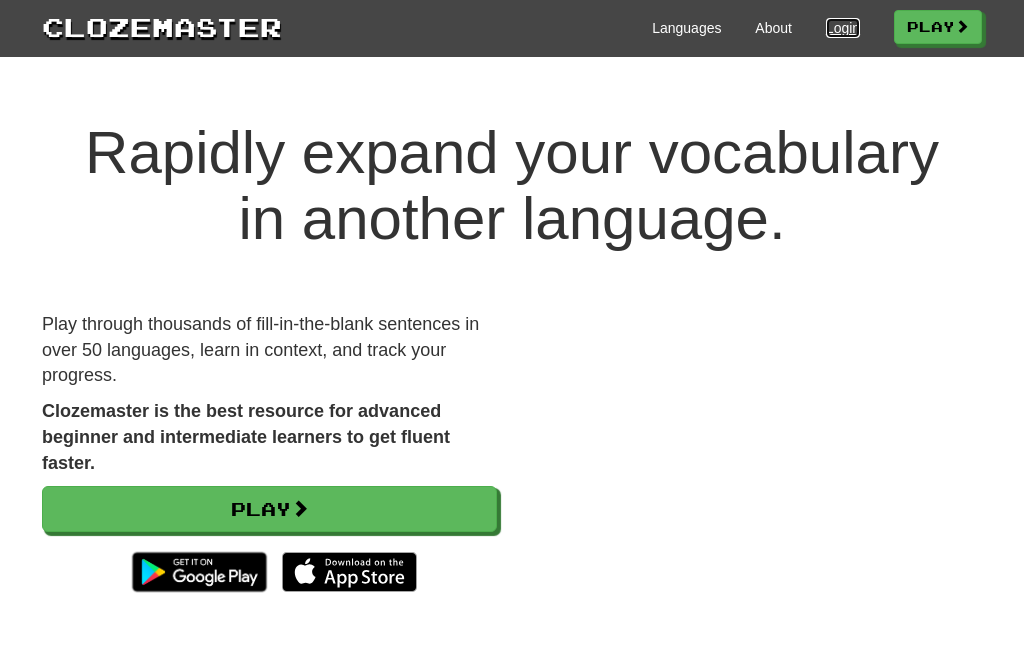 click on "Login" at bounding box center (843, 28) 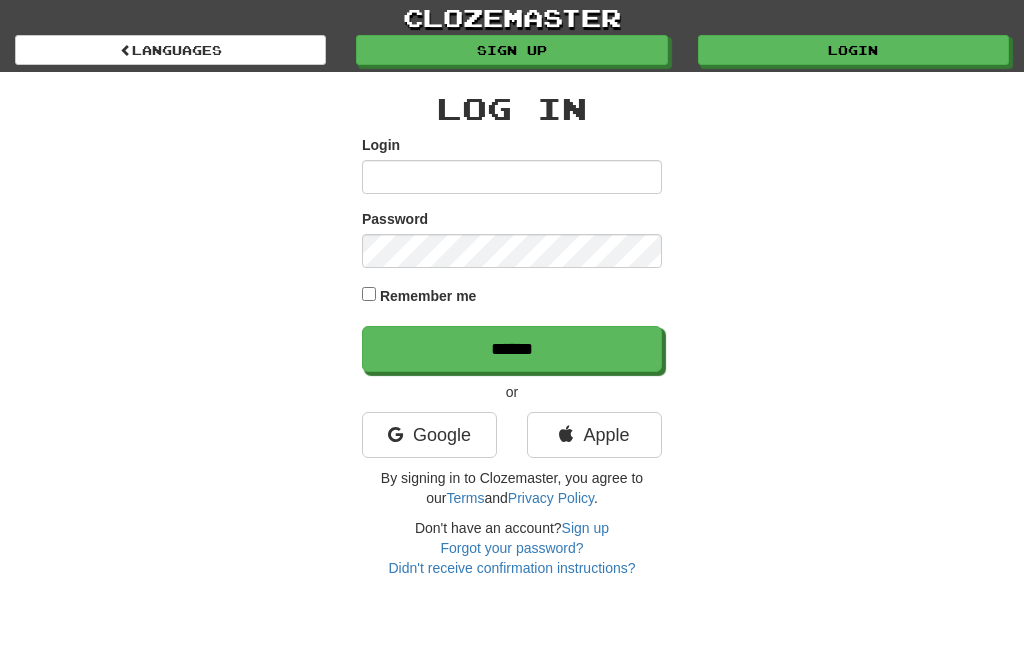 scroll, scrollTop: 0, scrollLeft: 0, axis: both 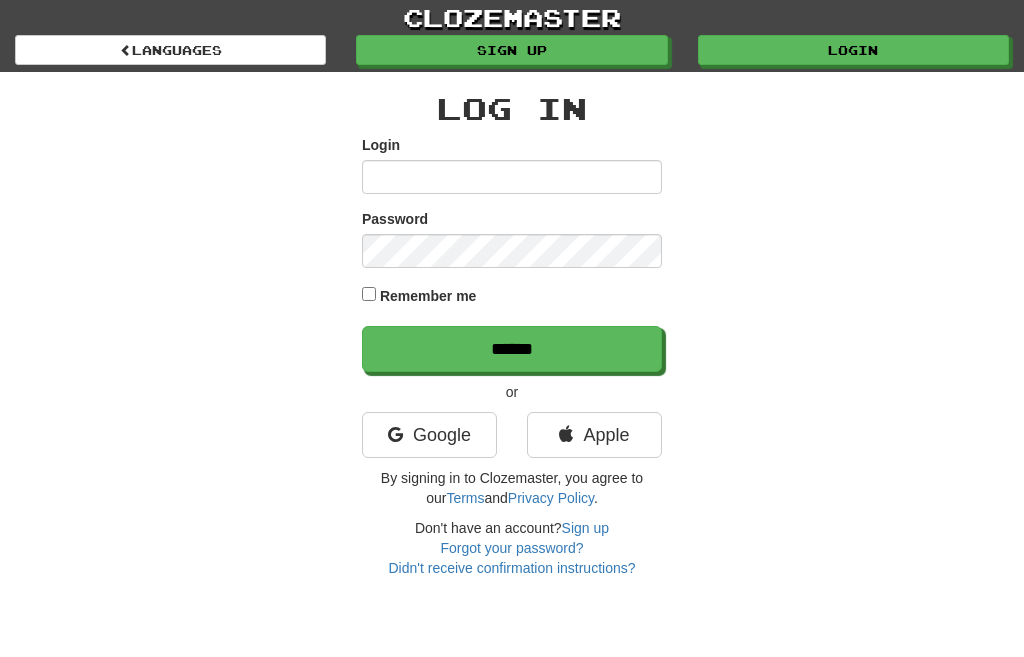 click on "Login" at bounding box center (512, 177) 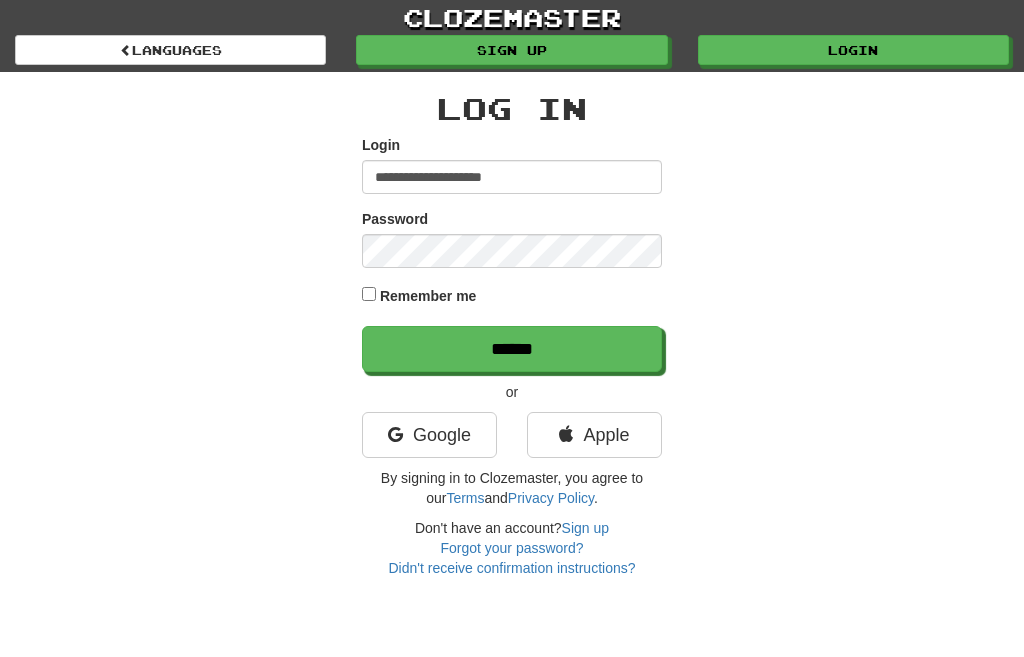 type on "**********" 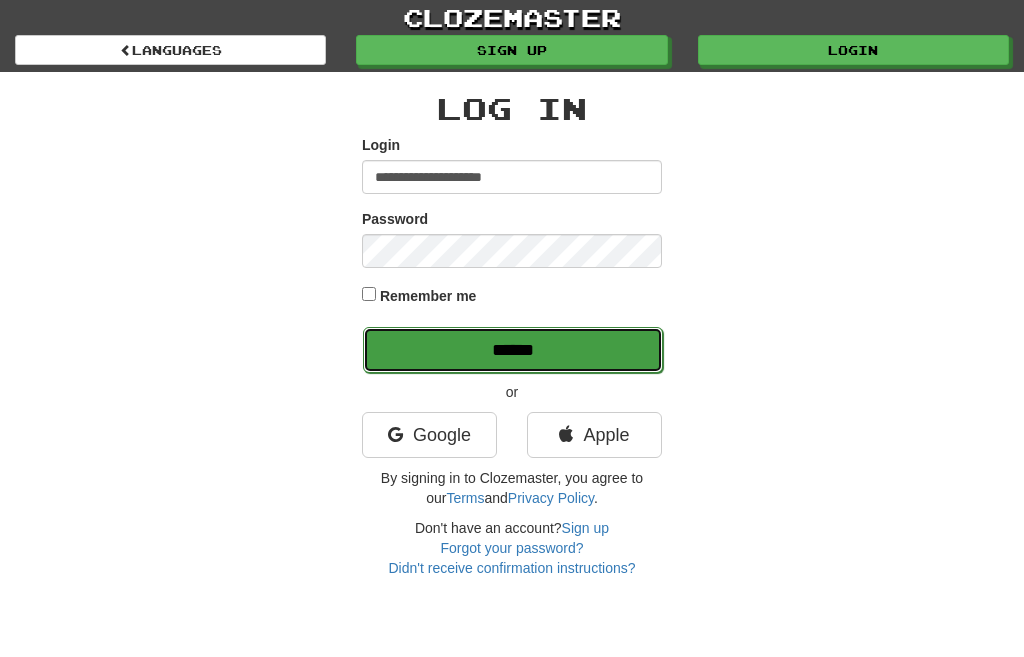 click on "******" at bounding box center (513, 350) 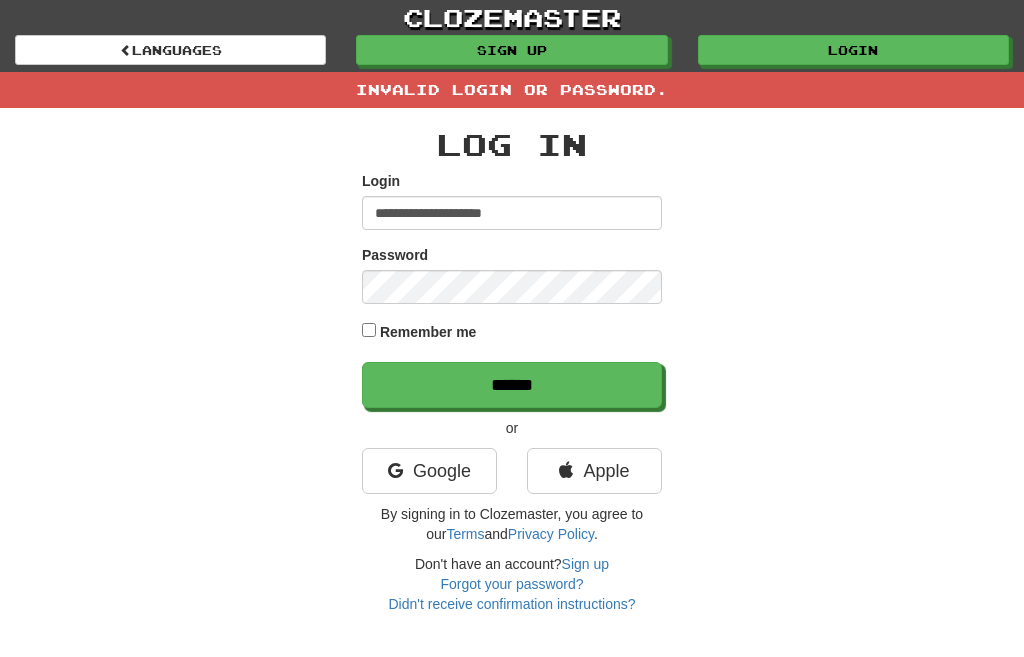 scroll, scrollTop: 0, scrollLeft: 0, axis: both 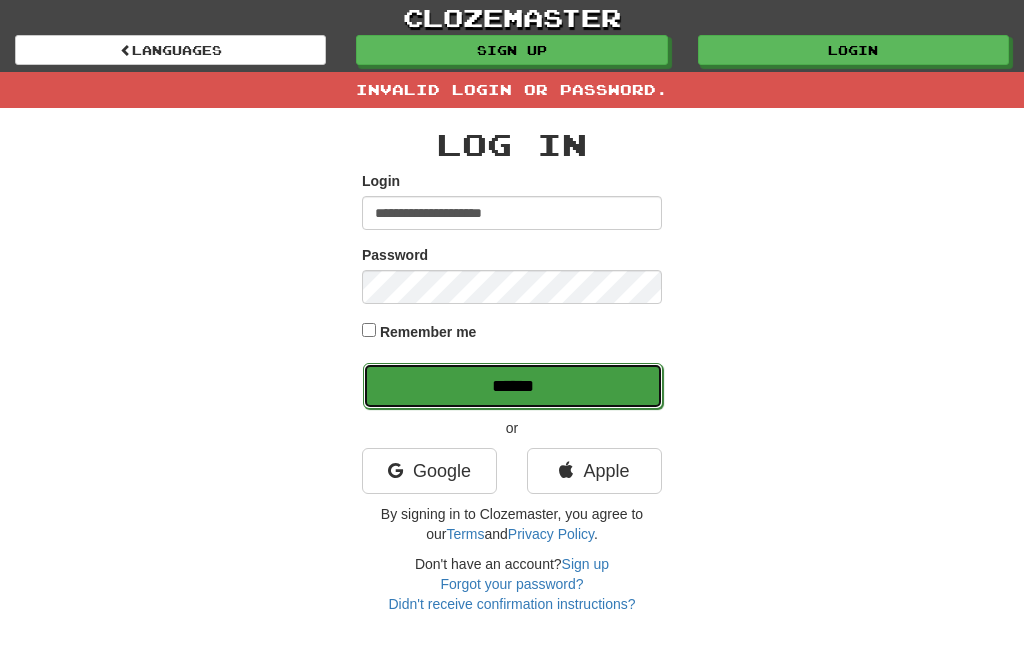 click on "******" at bounding box center [513, 386] 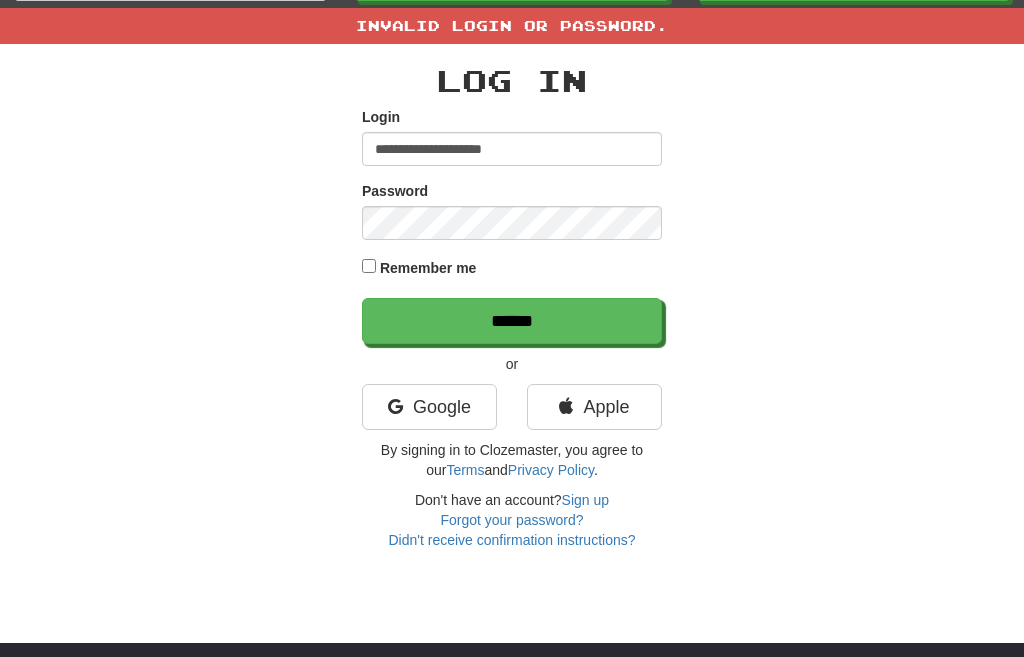 scroll, scrollTop: 138, scrollLeft: 0, axis: vertical 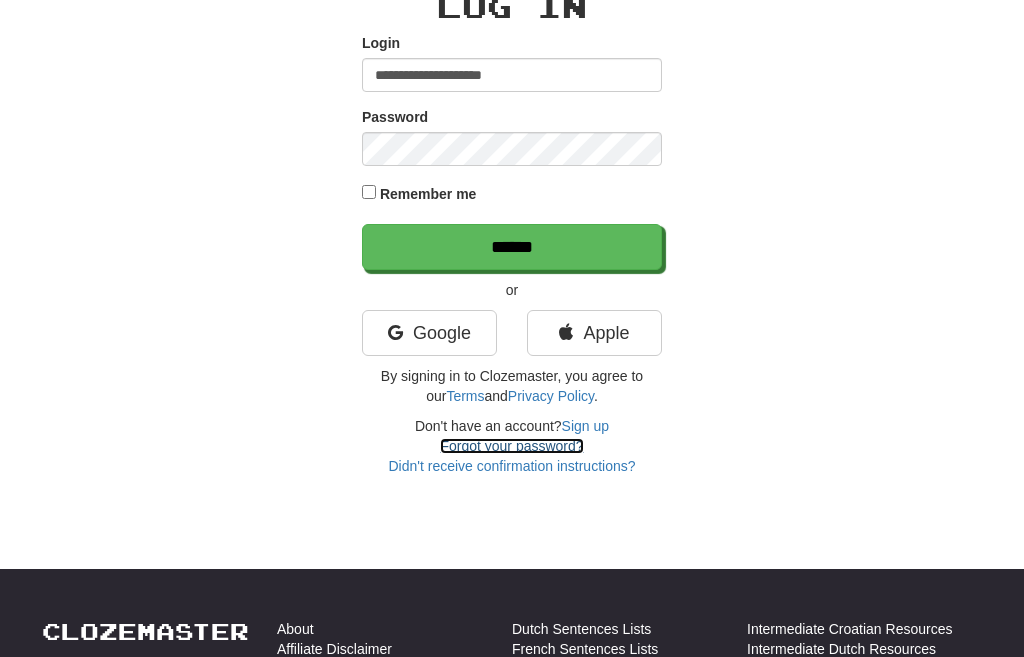 click on "Forgot your password?" at bounding box center [511, 446] 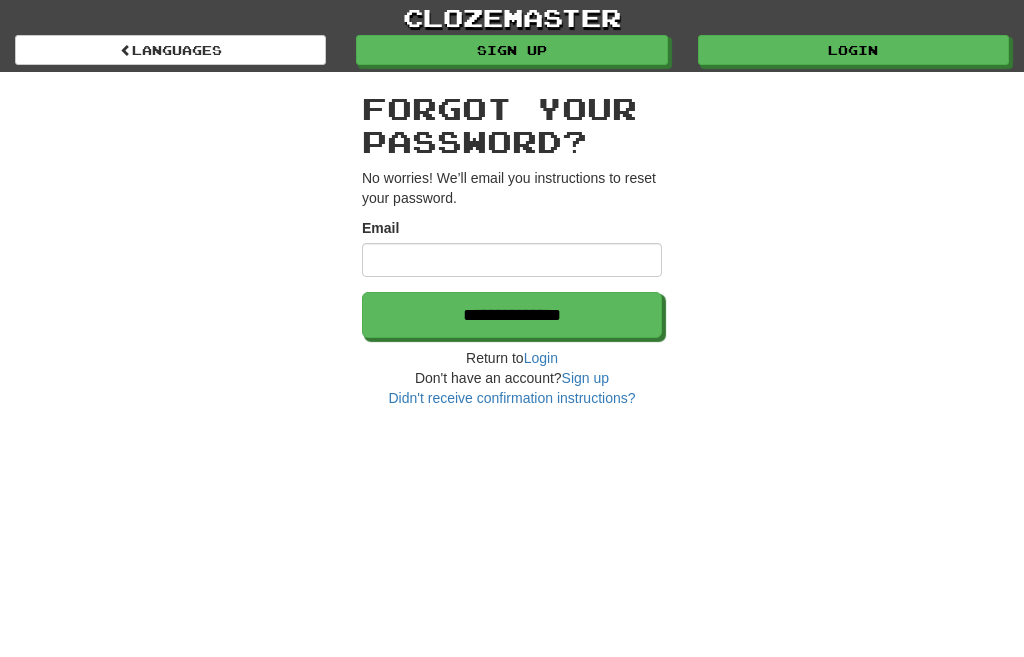 scroll, scrollTop: 0, scrollLeft: 0, axis: both 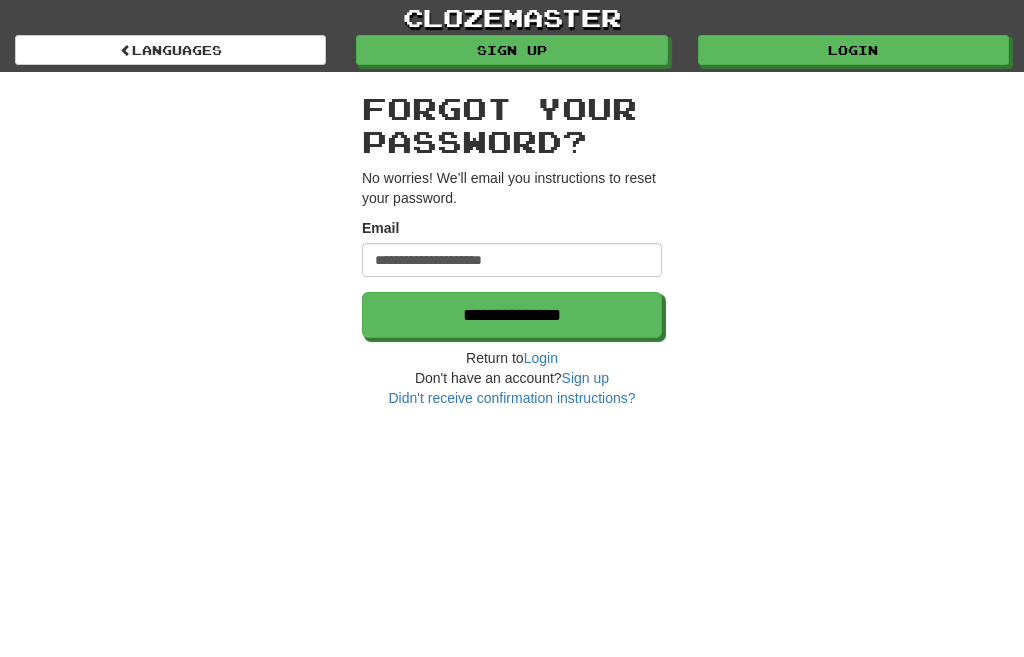 type on "**********" 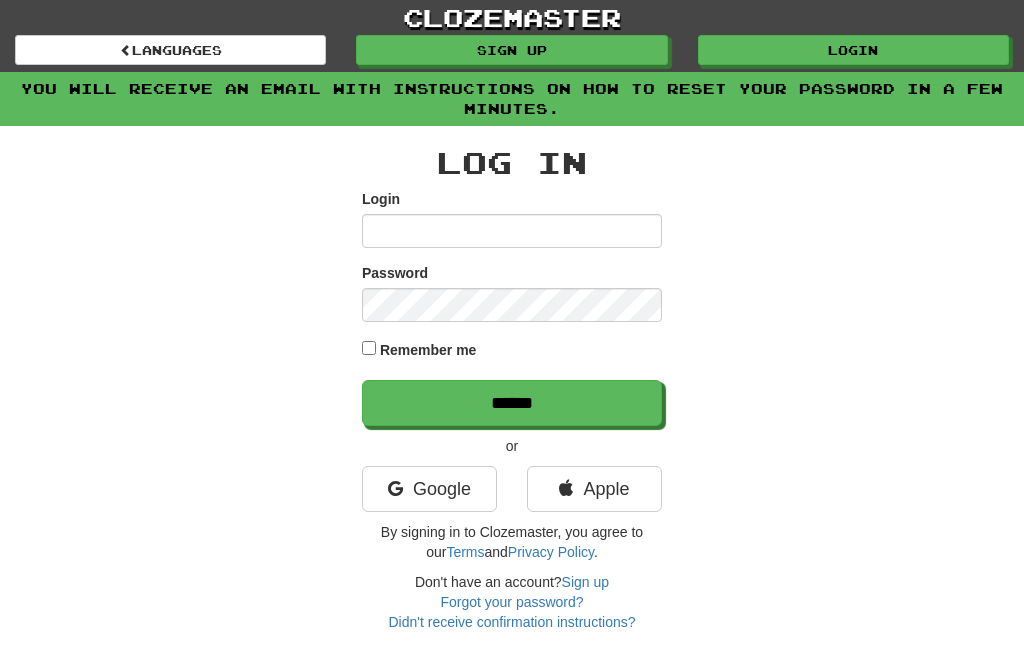 scroll, scrollTop: 0, scrollLeft: 0, axis: both 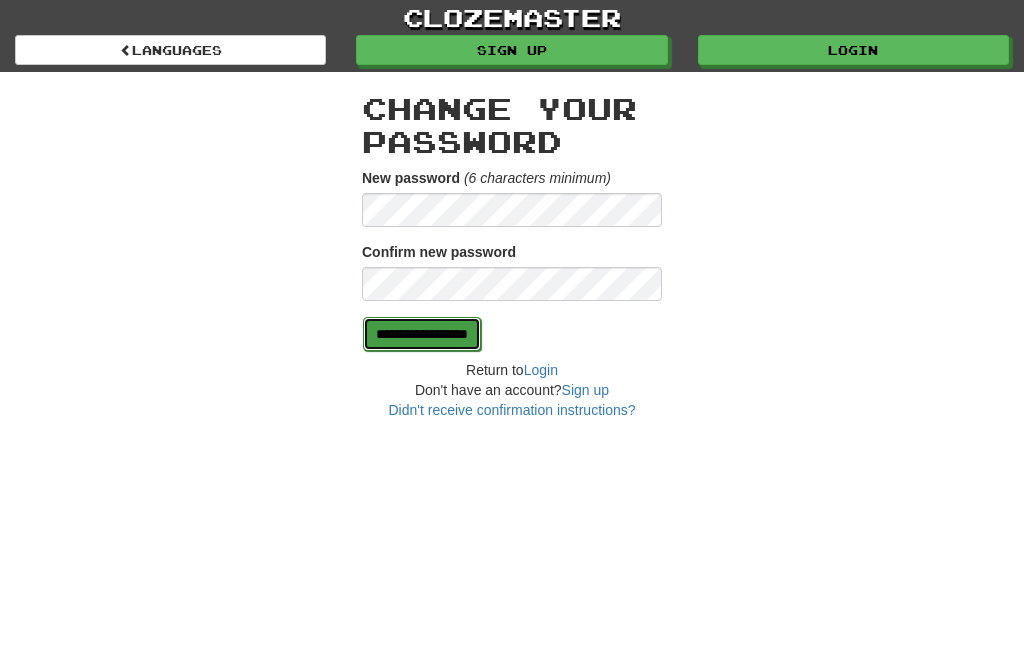 click on "**********" at bounding box center (422, 334) 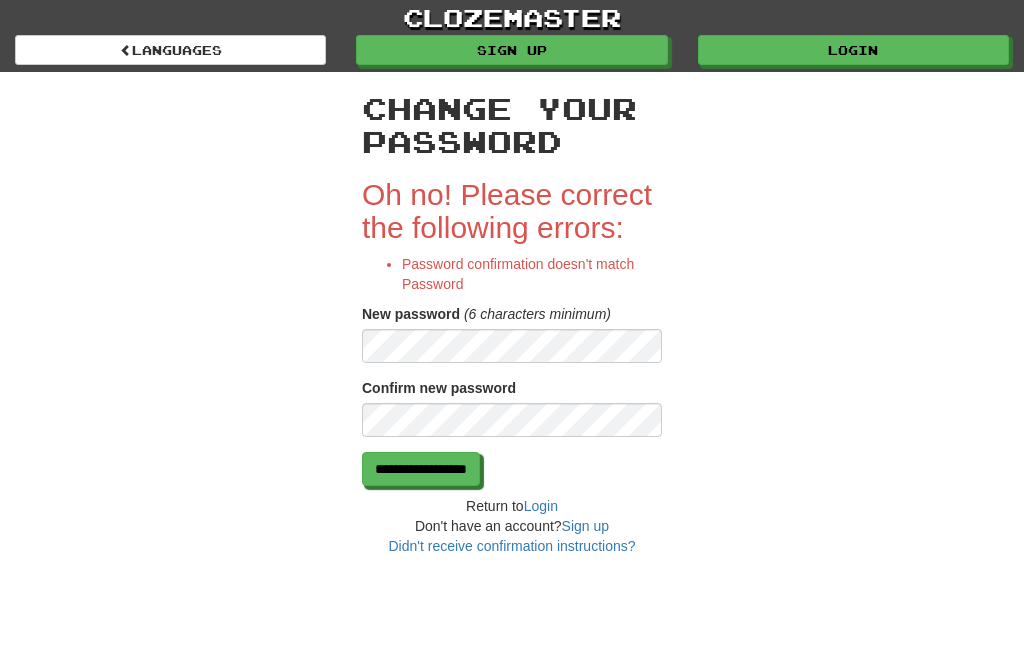 scroll, scrollTop: 0, scrollLeft: 0, axis: both 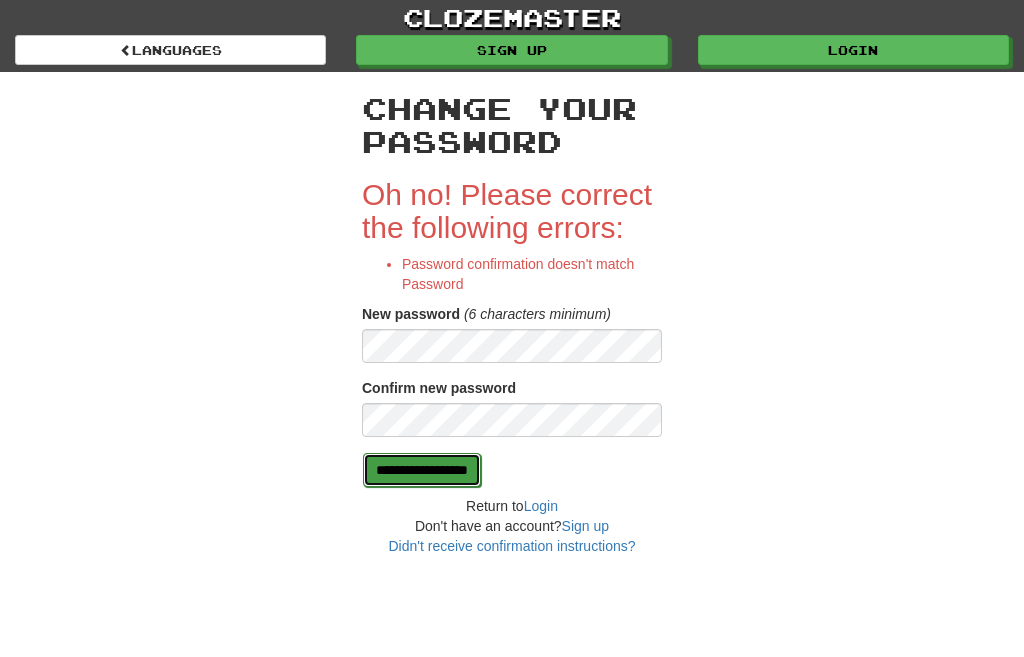 click on "**********" at bounding box center (422, 470) 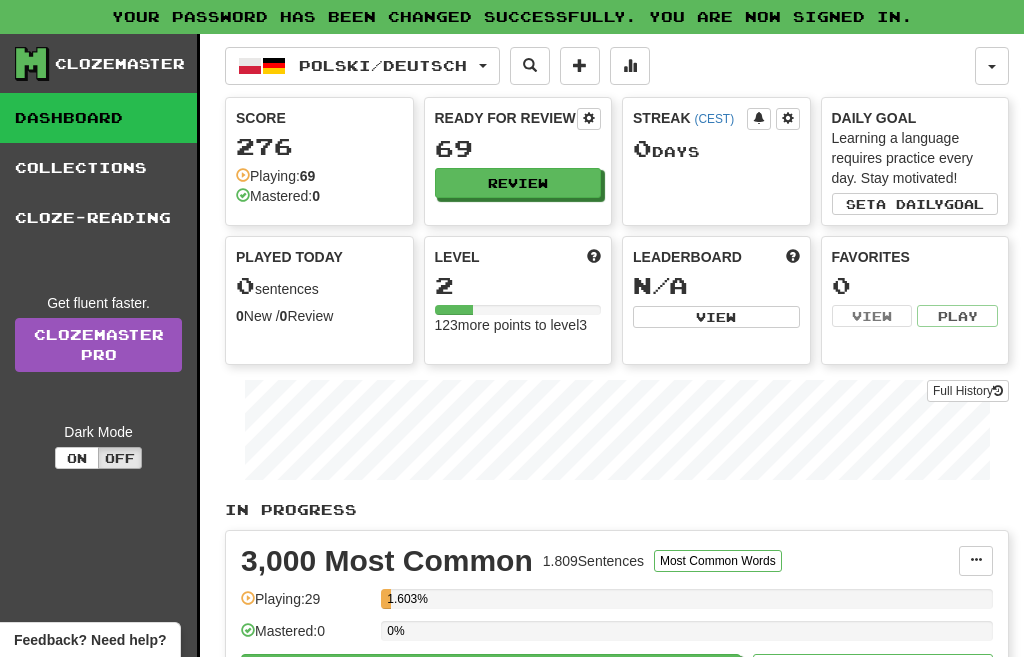 scroll, scrollTop: 0, scrollLeft: 0, axis: both 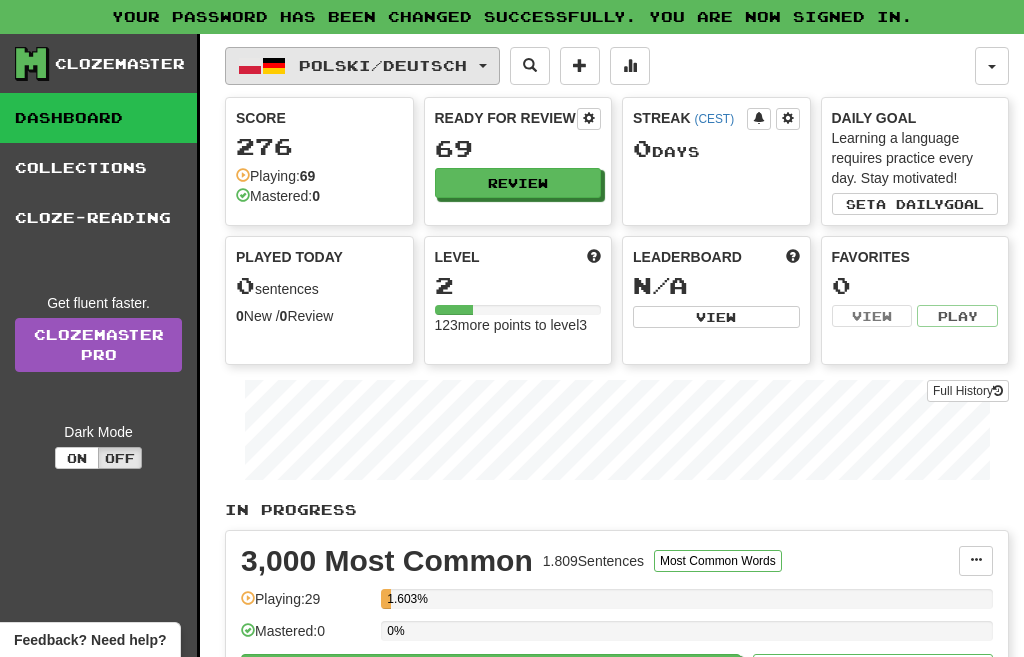 click at bounding box center (483, 66) 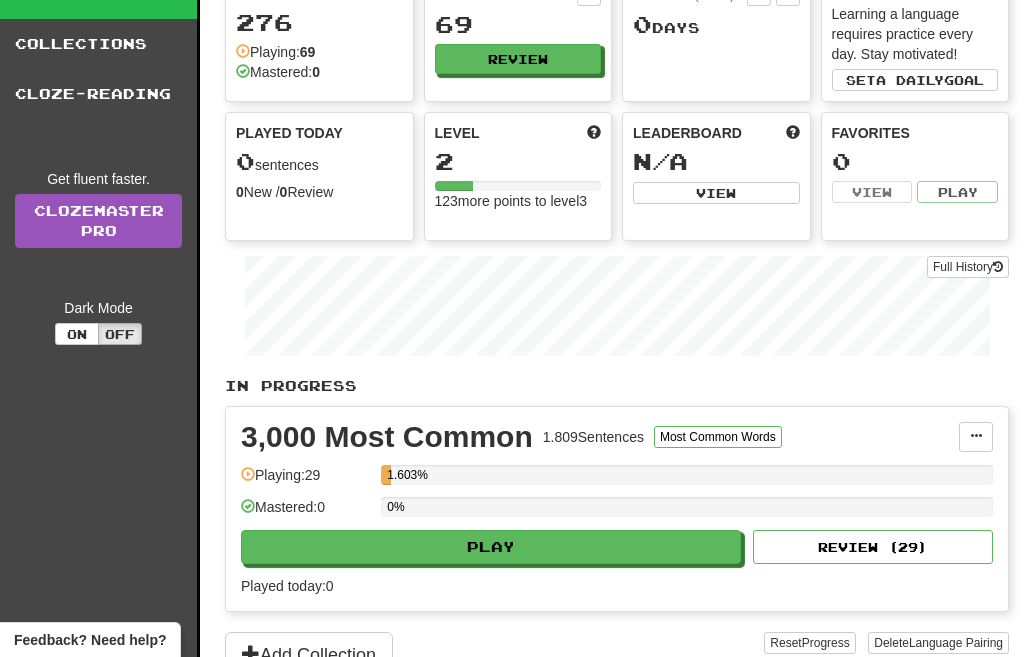 scroll, scrollTop: 0, scrollLeft: 0, axis: both 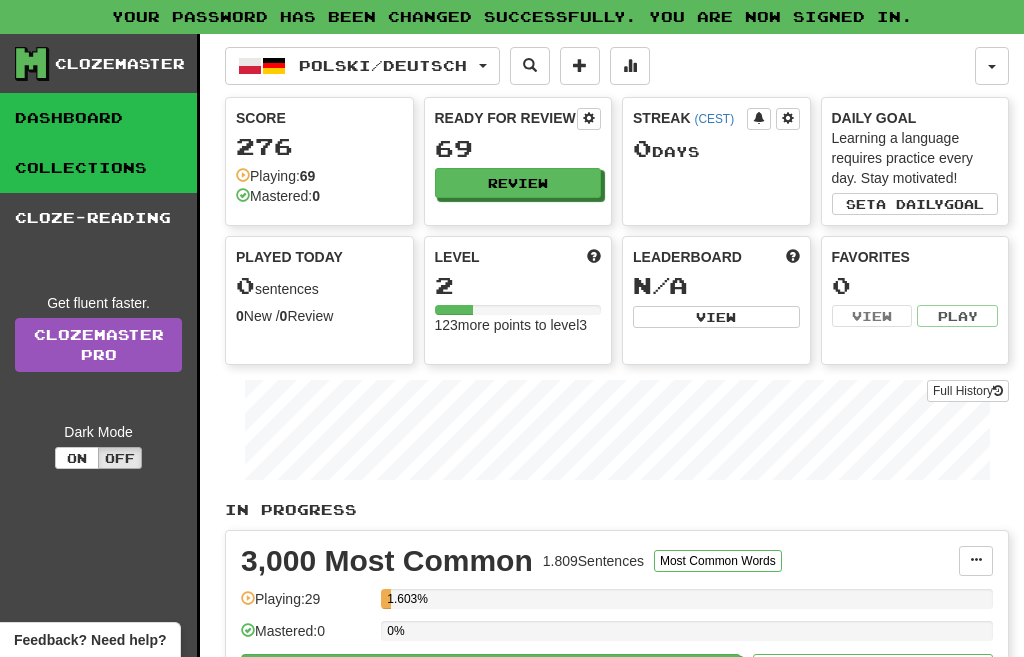 click on "Collections" at bounding box center (98, 168) 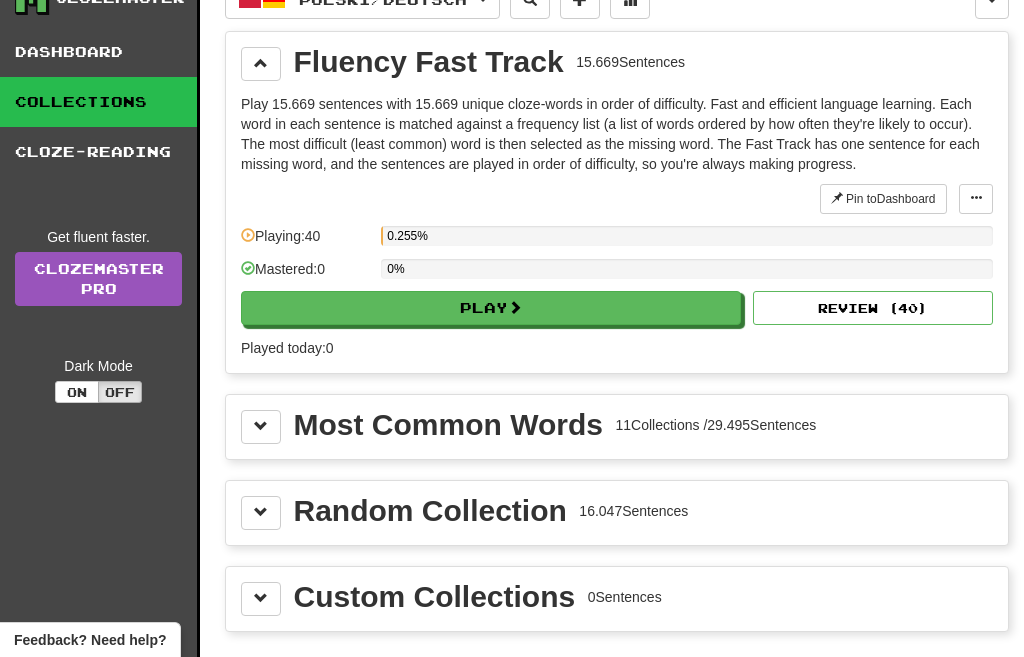scroll, scrollTop: 0, scrollLeft: 0, axis: both 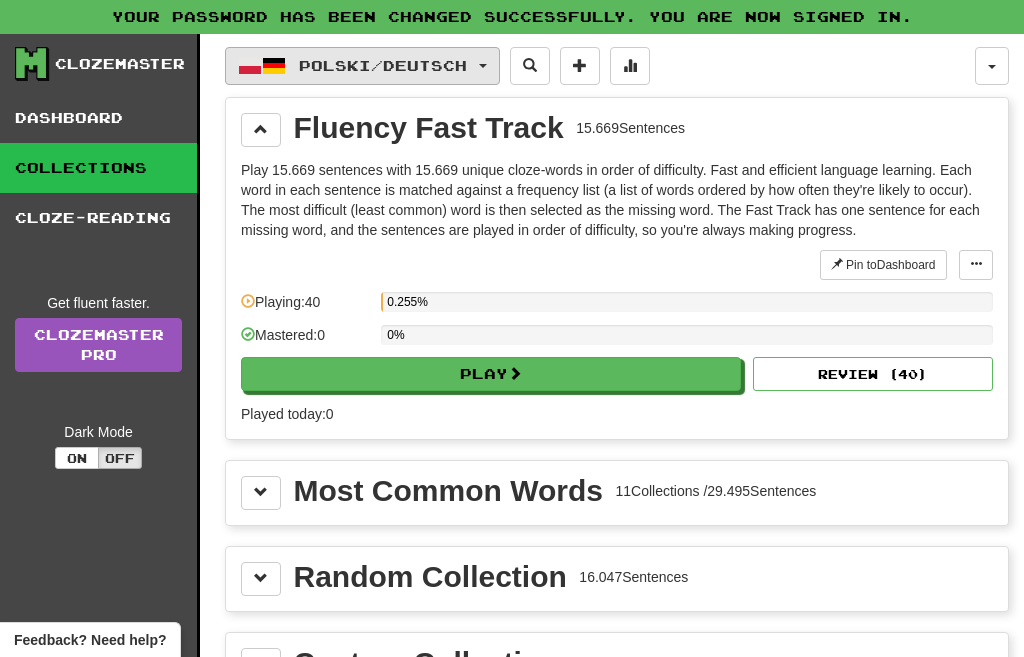 click on "Polski  /  Deutsch" at bounding box center [362, 66] 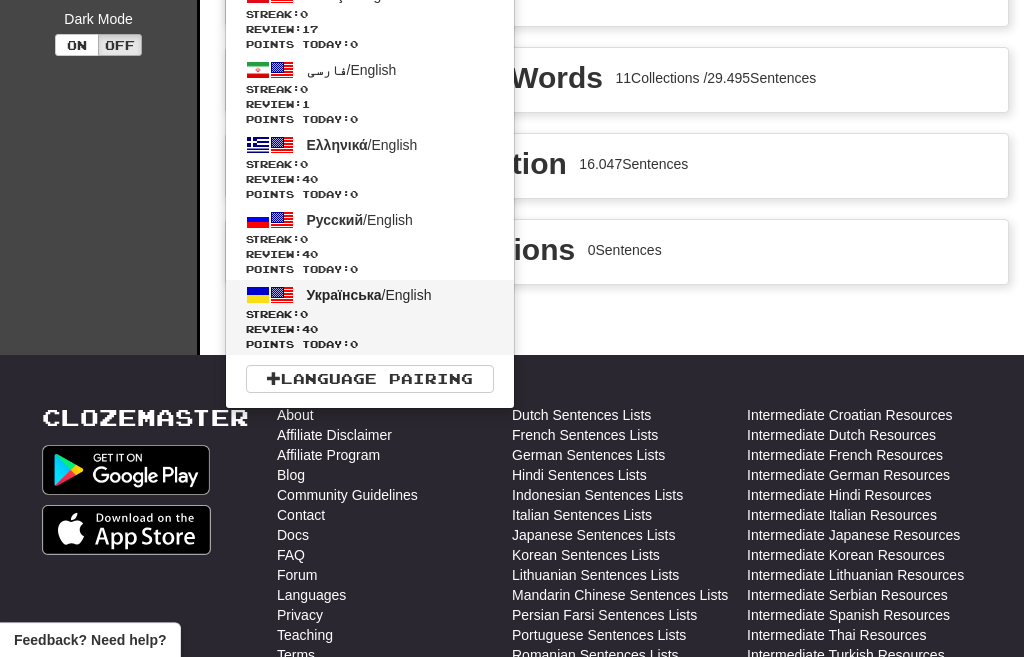 scroll, scrollTop: 414, scrollLeft: 0, axis: vertical 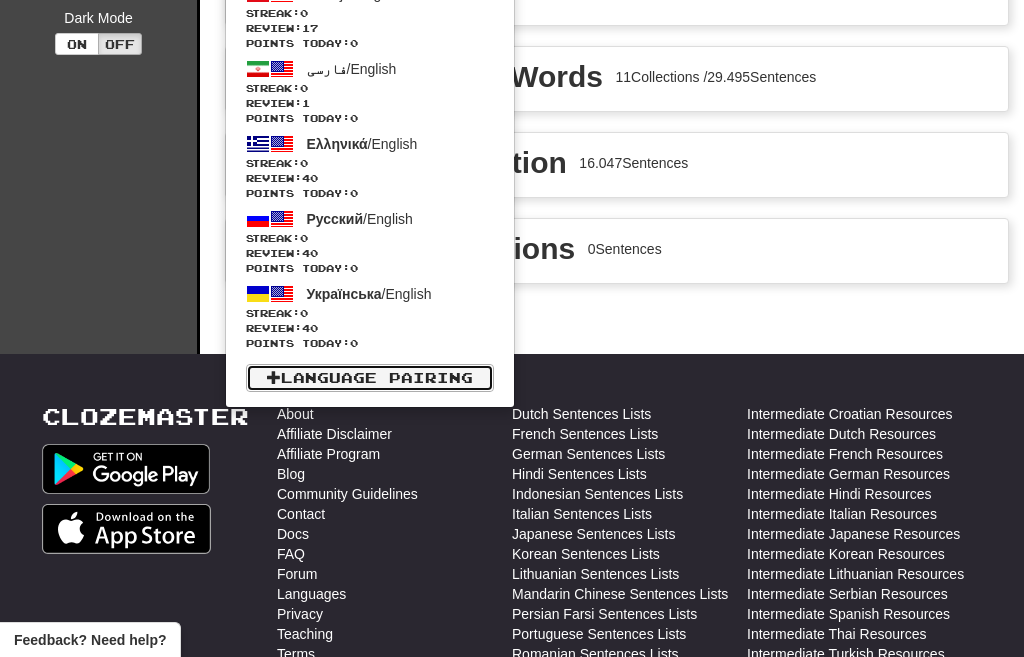 click on "Language Pairing" at bounding box center [370, 378] 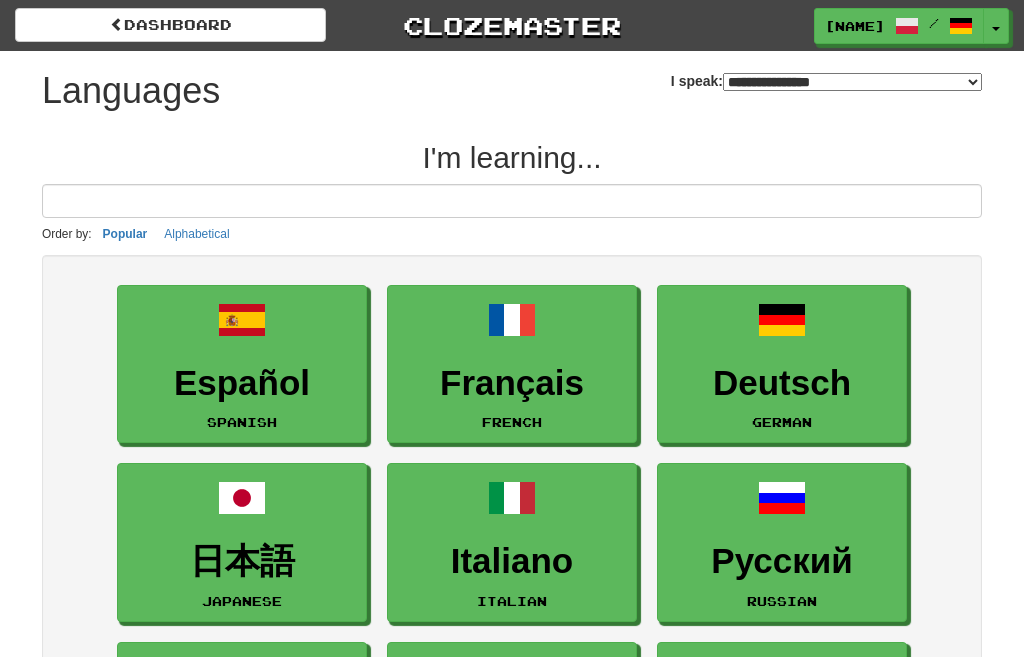 select on "*******" 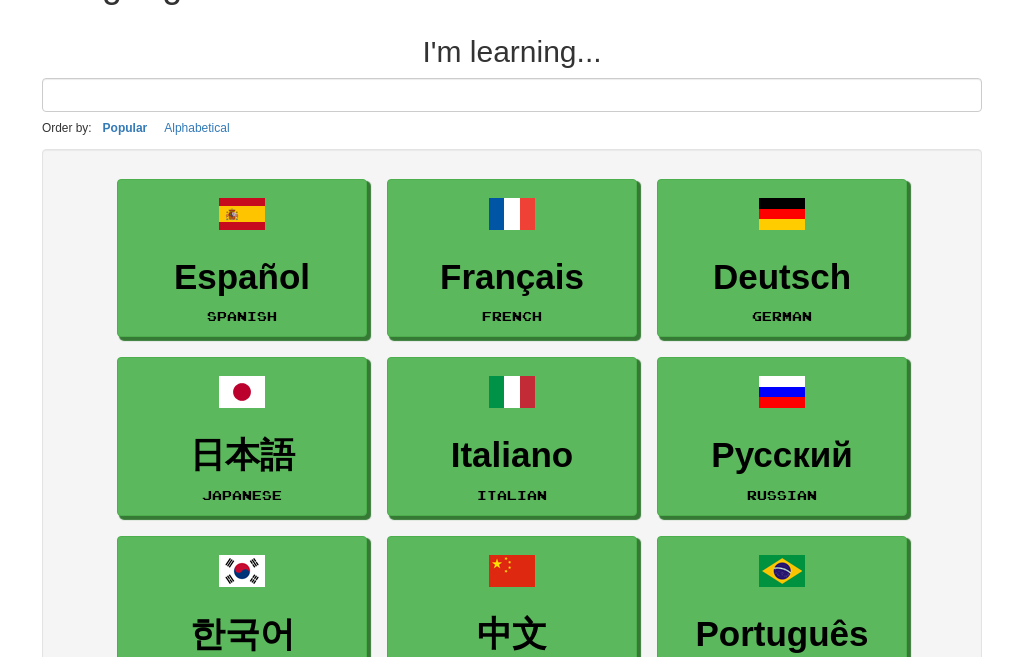 scroll, scrollTop: 276, scrollLeft: 0, axis: vertical 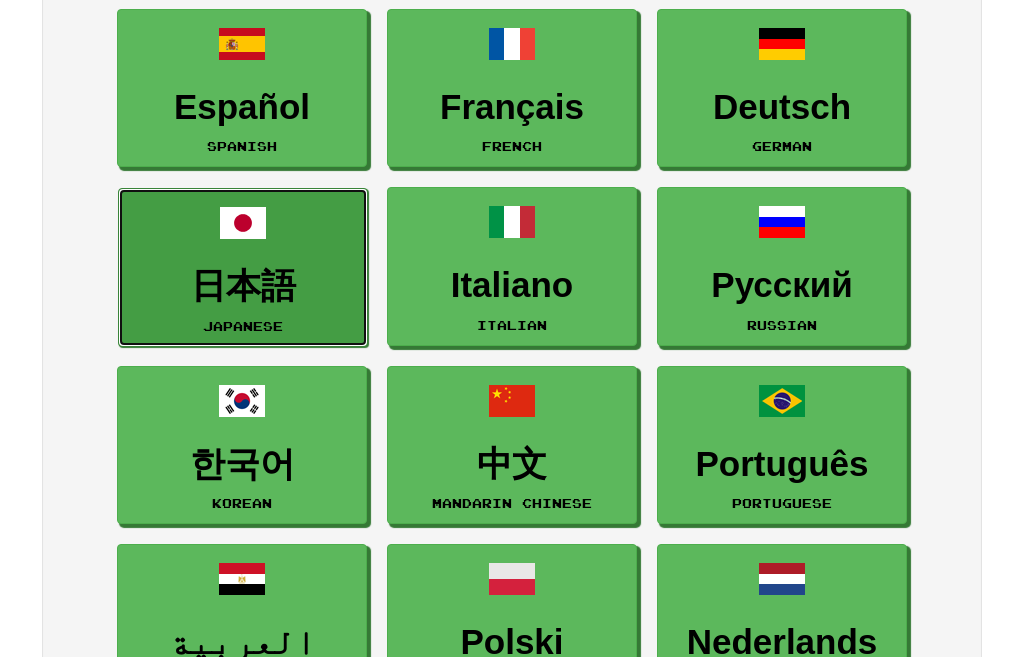 click on "日本語" at bounding box center [243, 286] 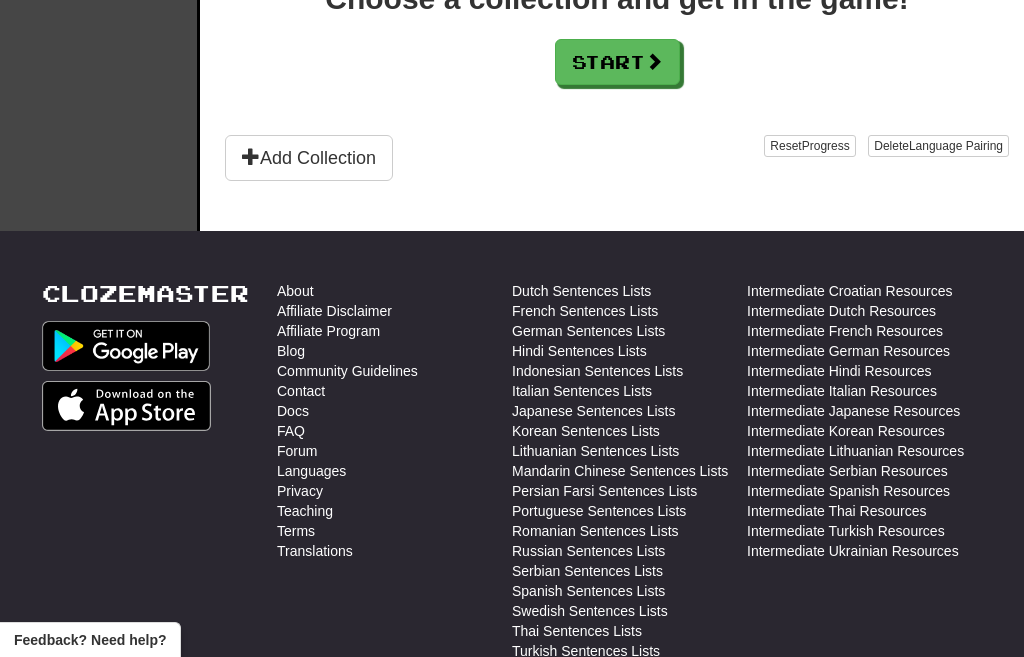 scroll, scrollTop: 414, scrollLeft: 0, axis: vertical 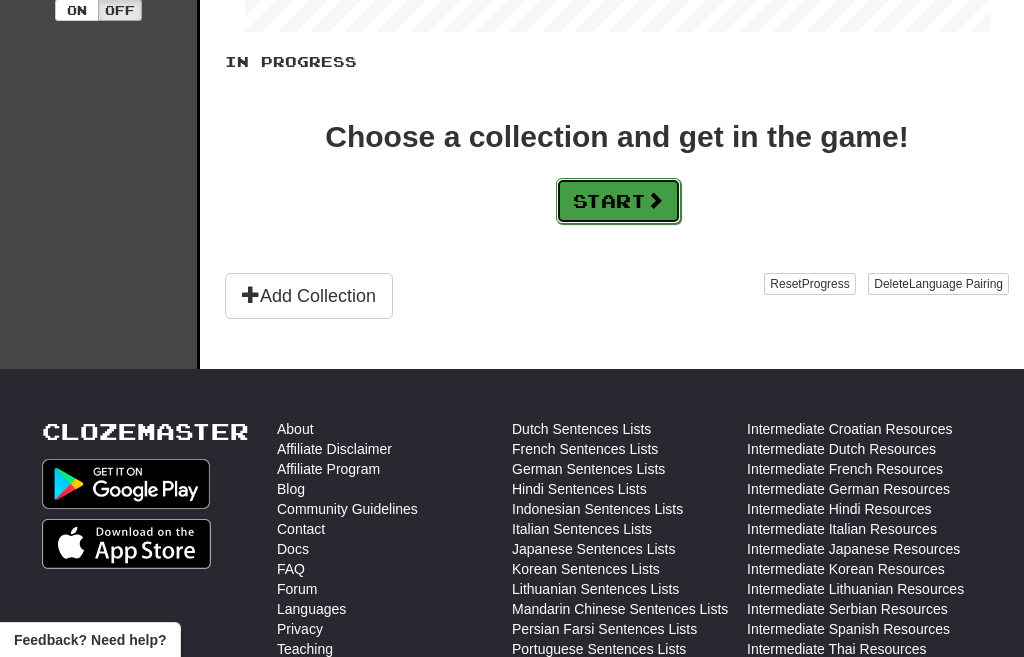 click on "Start" at bounding box center [618, 201] 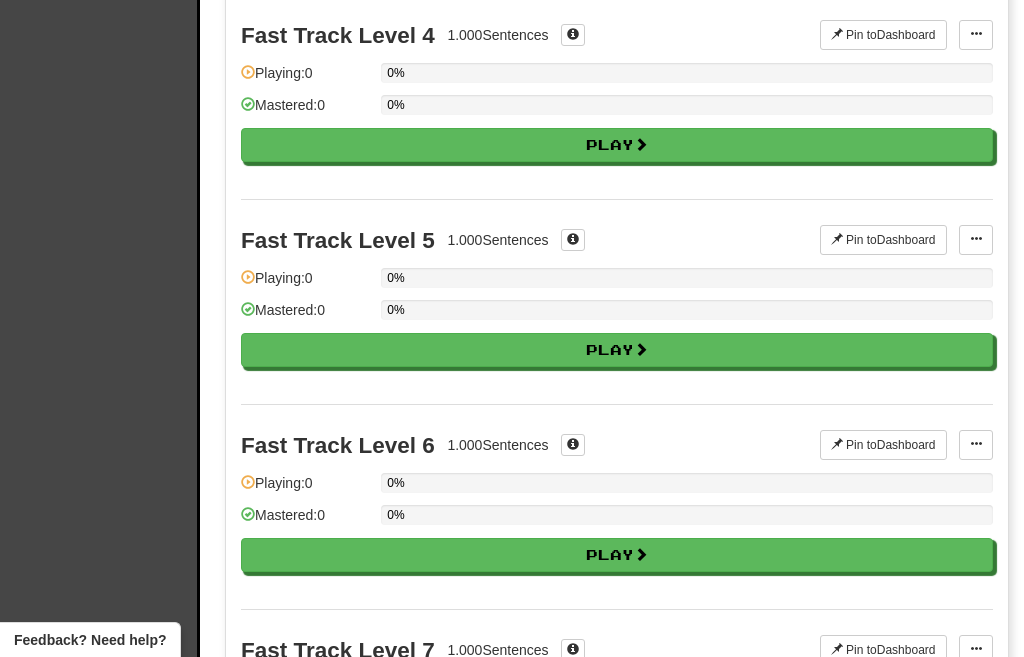 scroll, scrollTop: 0, scrollLeft: 0, axis: both 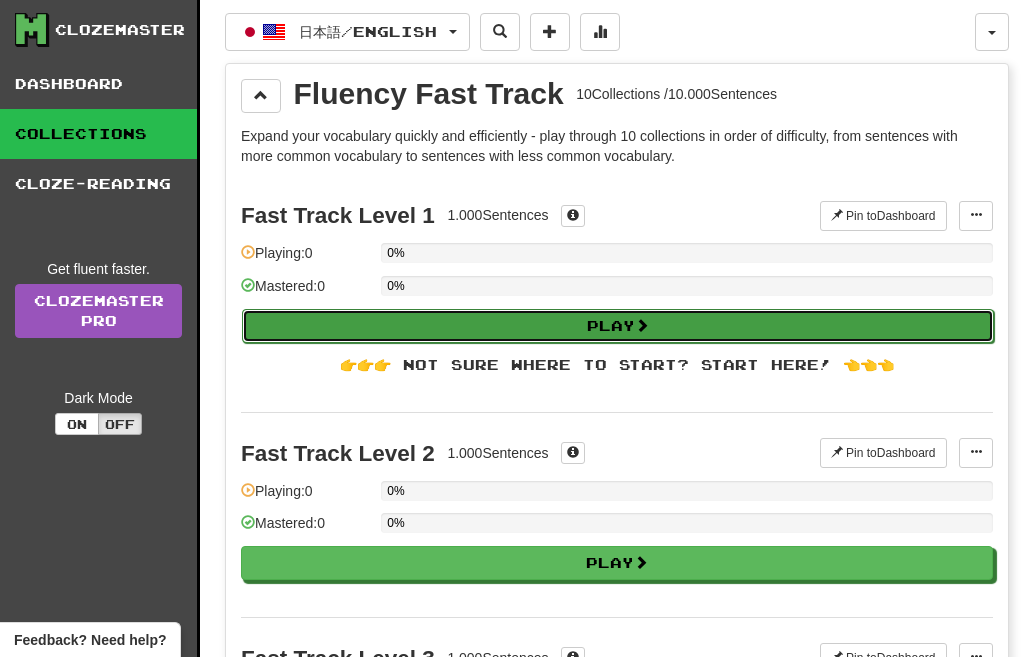 click on "Play" at bounding box center [618, 326] 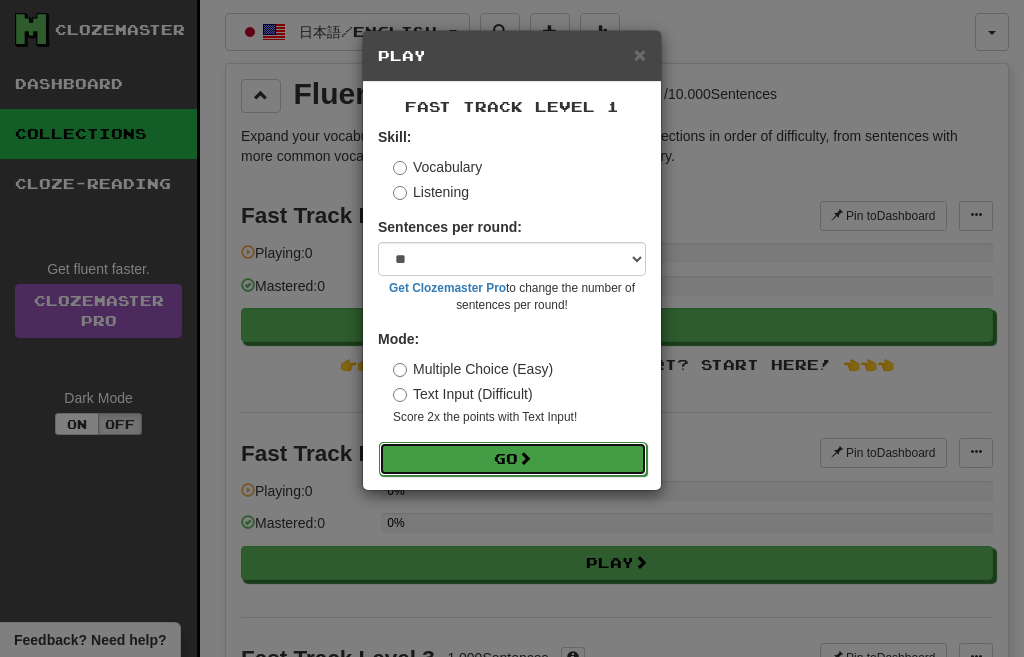 click on "Go" at bounding box center [513, 459] 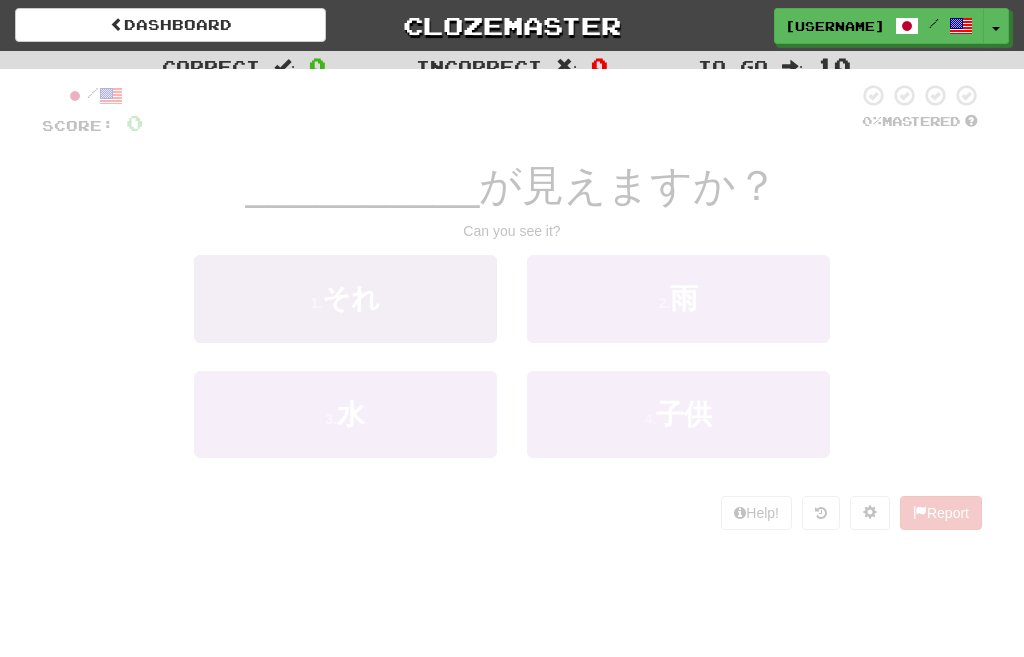 scroll, scrollTop: 0, scrollLeft: 0, axis: both 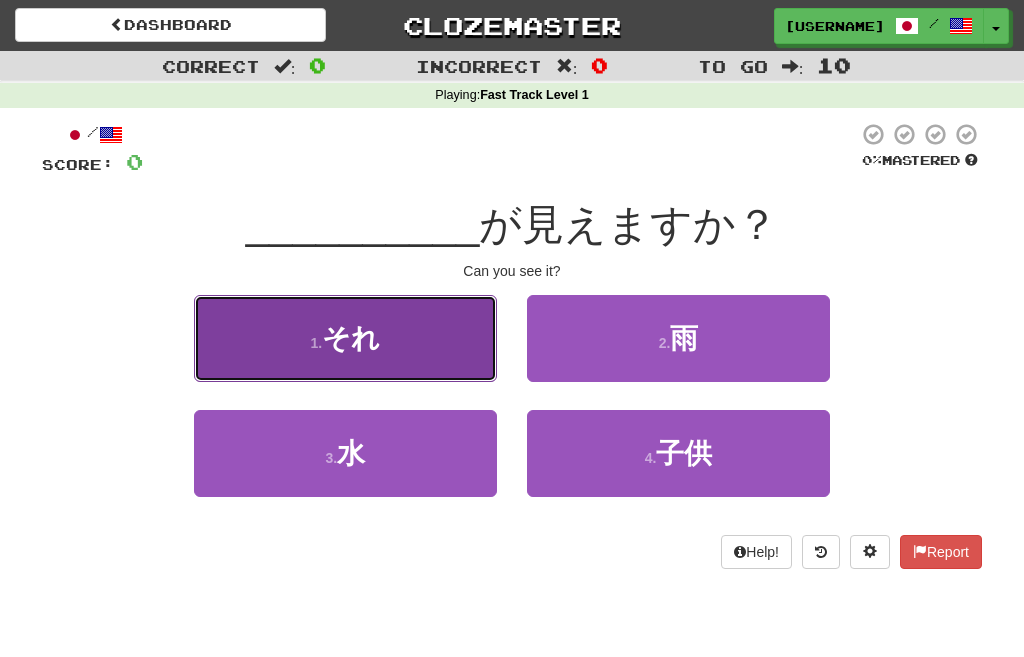 click on "それ" at bounding box center (351, 338) 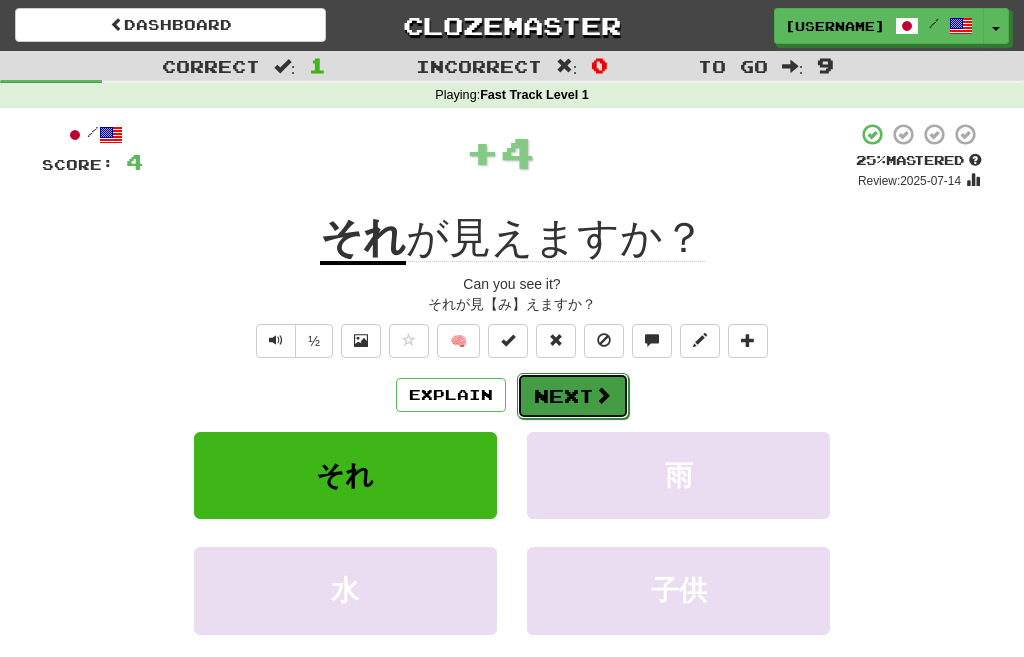 click on "Next" at bounding box center (573, 396) 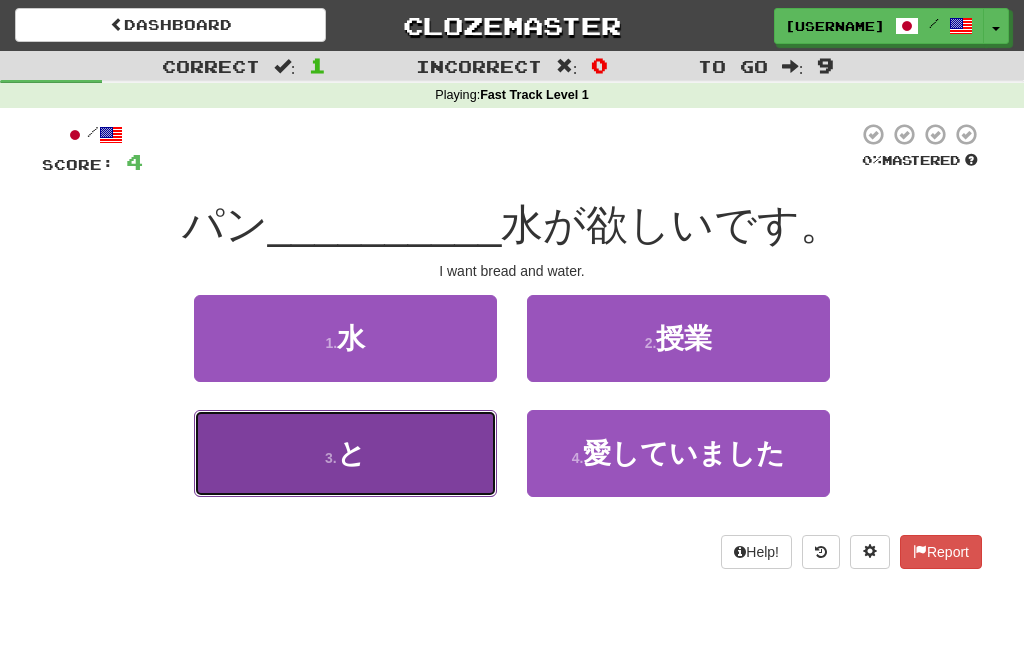 click on "と" at bounding box center [351, 453] 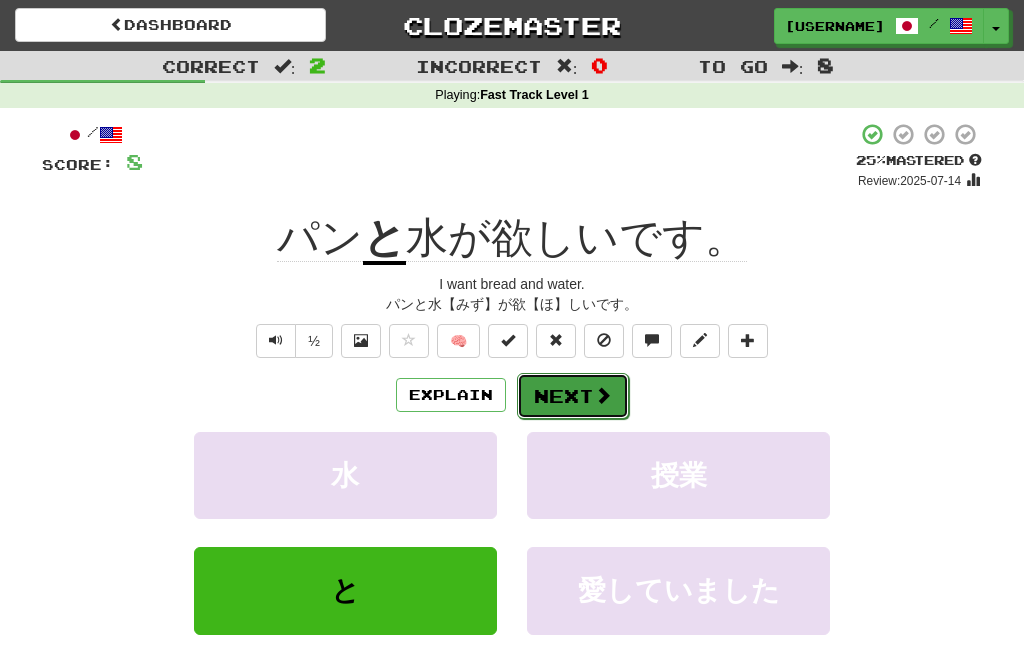 click on "Next" at bounding box center [573, 396] 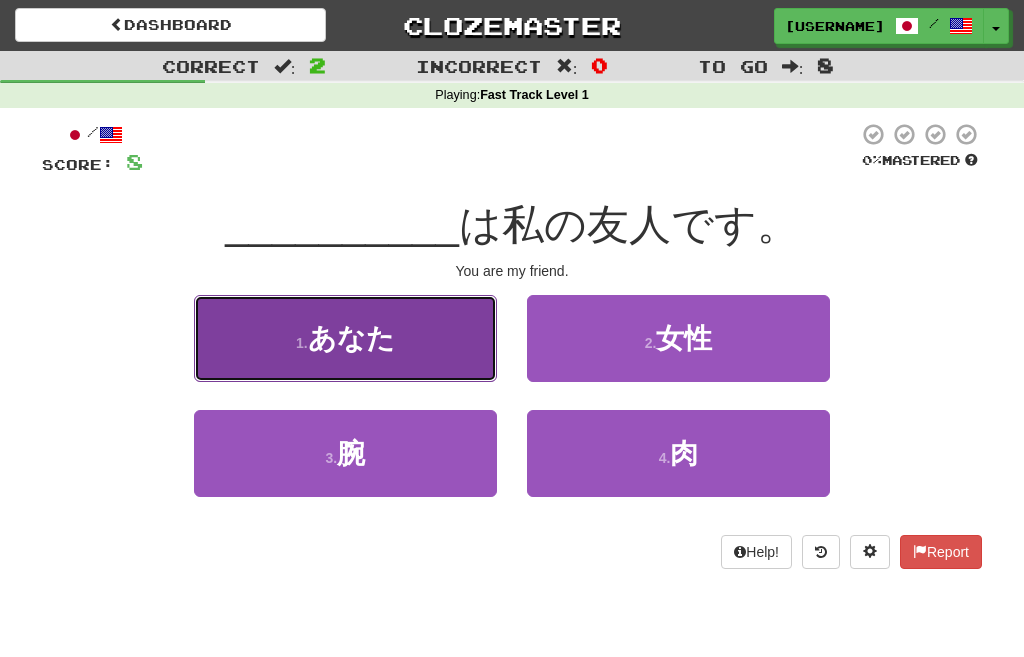 click on "あなた" at bounding box center (351, 338) 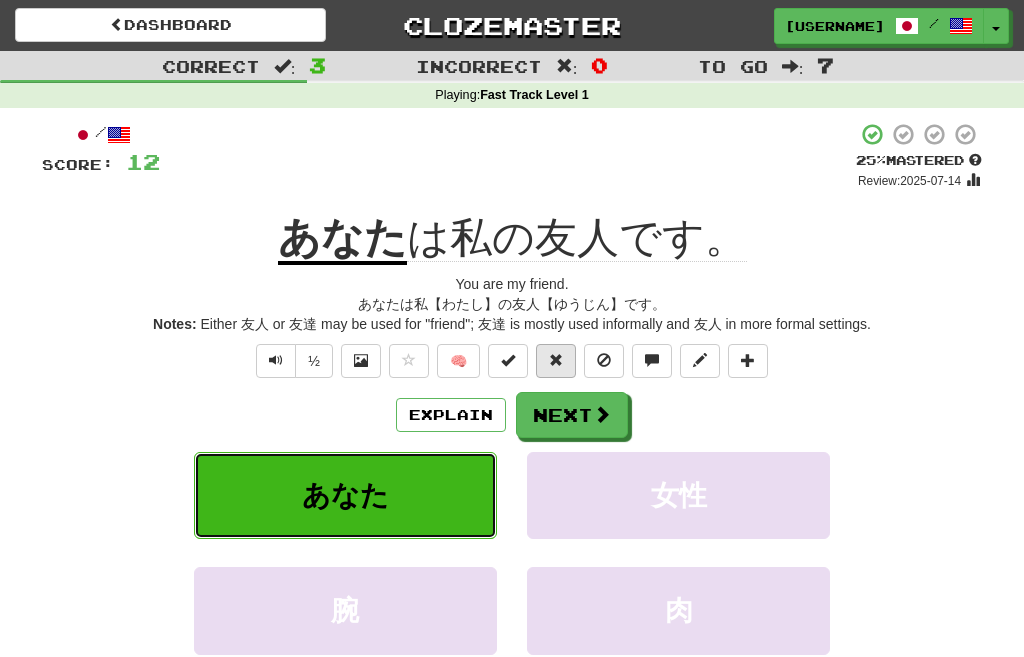 scroll, scrollTop: 138, scrollLeft: 0, axis: vertical 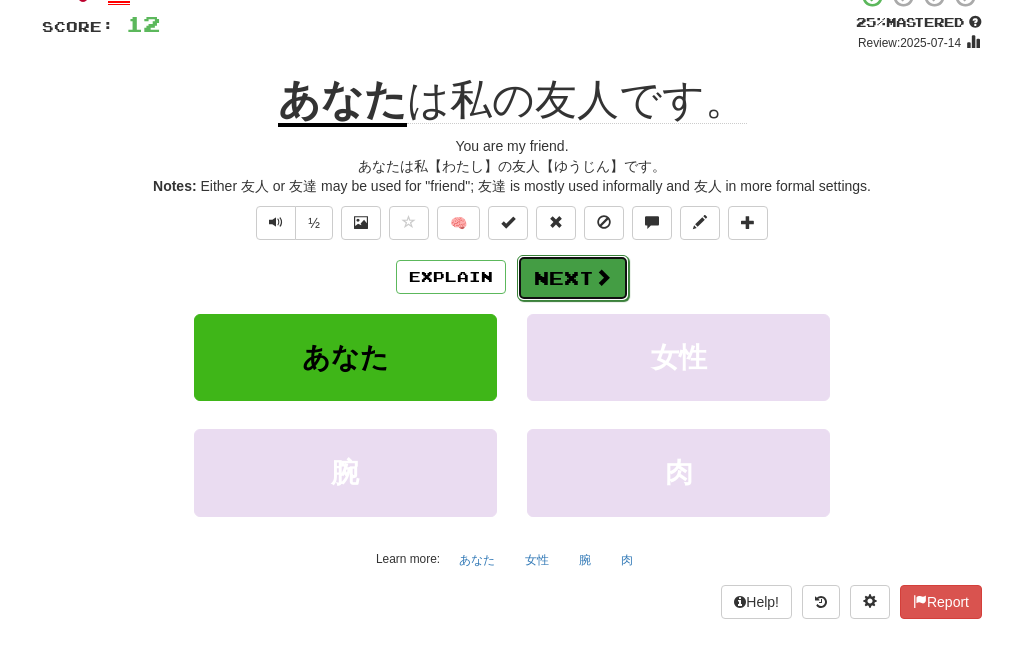click on "Next" at bounding box center (573, 278) 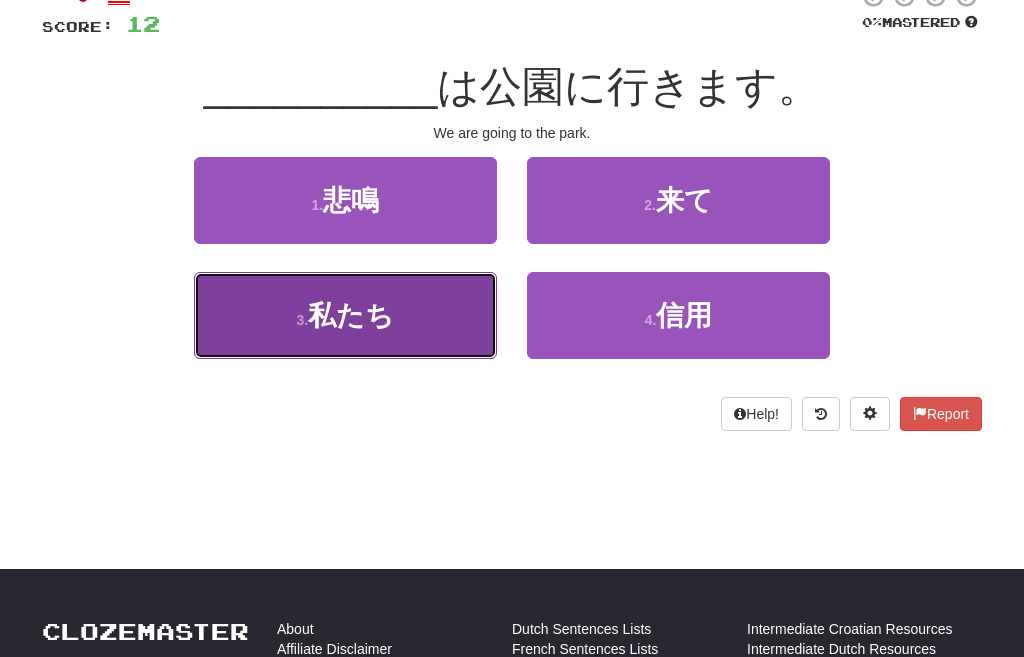 click on "私たち" at bounding box center [351, 315] 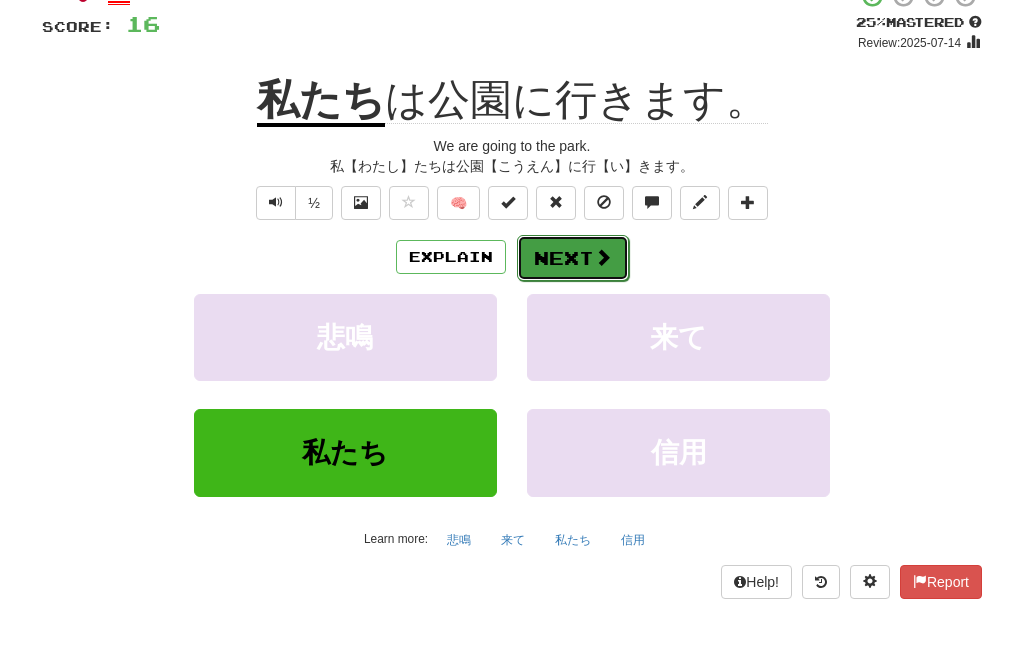 click on "Next" at bounding box center [573, 258] 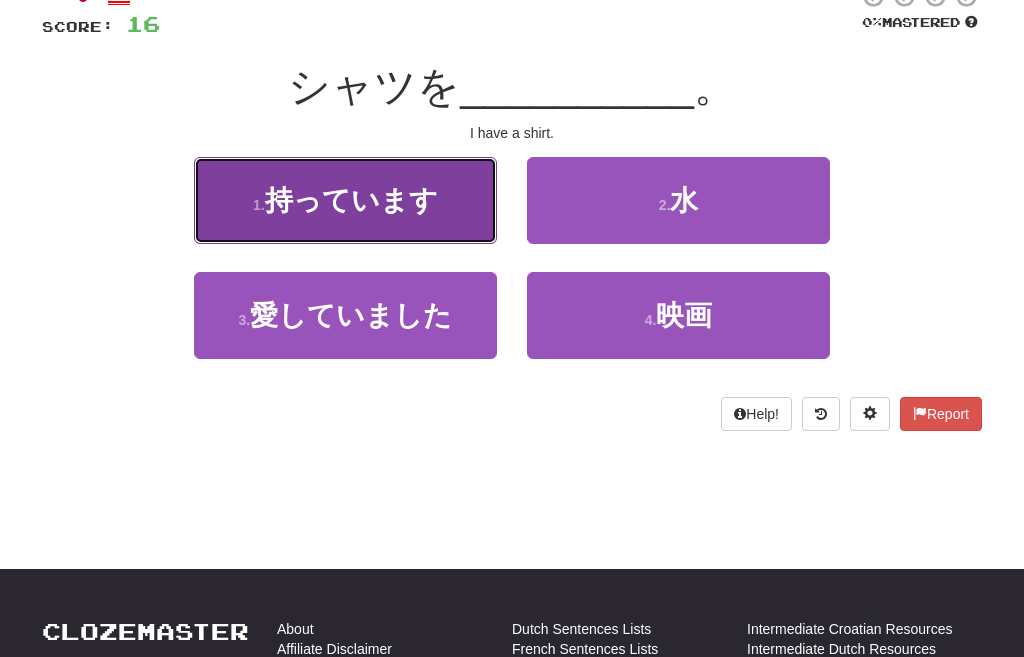 click on "持っています" at bounding box center (351, 200) 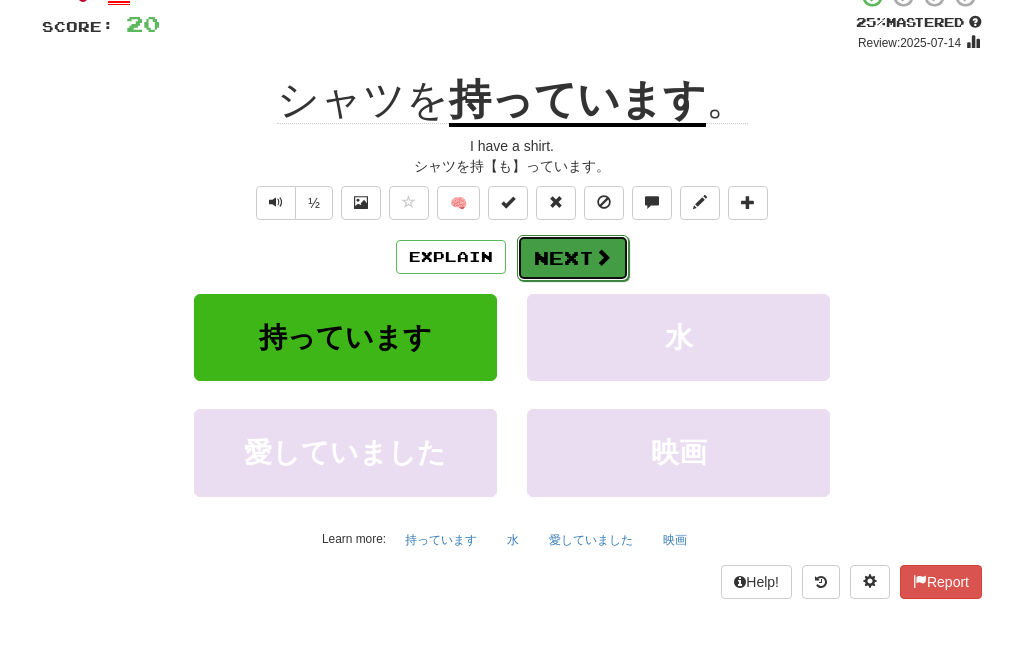 click on "Next" at bounding box center (573, 258) 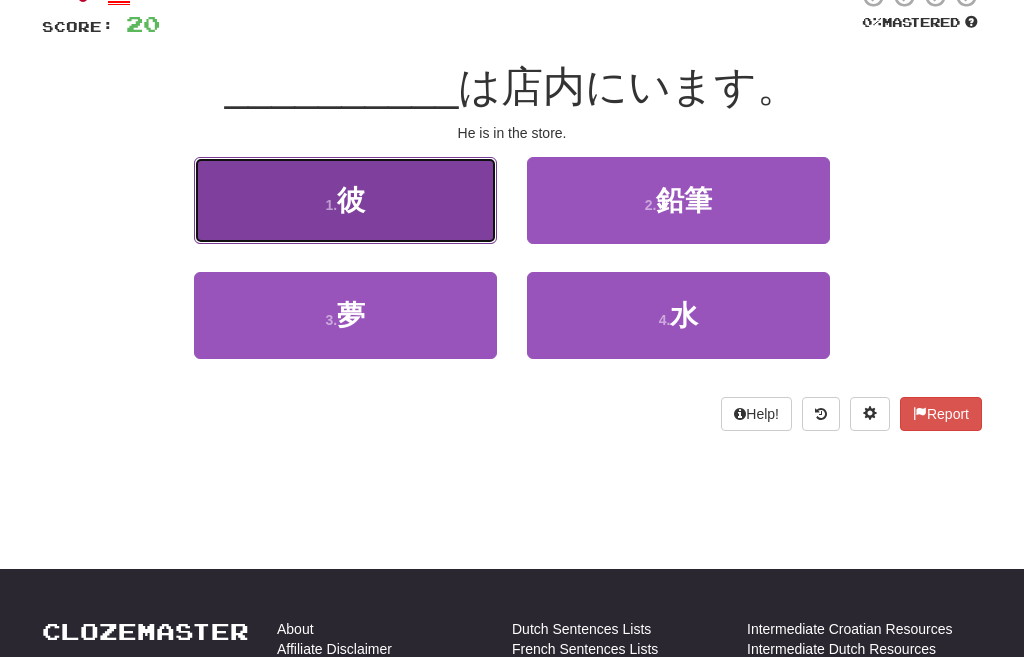 click on "1 ." at bounding box center (331, 205) 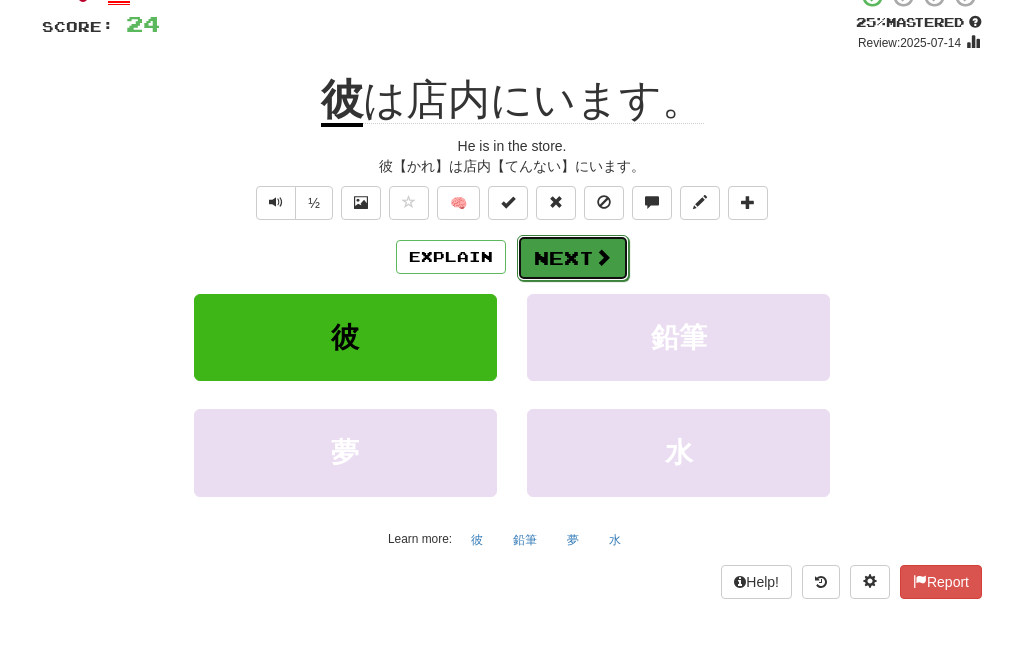 click on "Next" at bounding box center (573, 258) 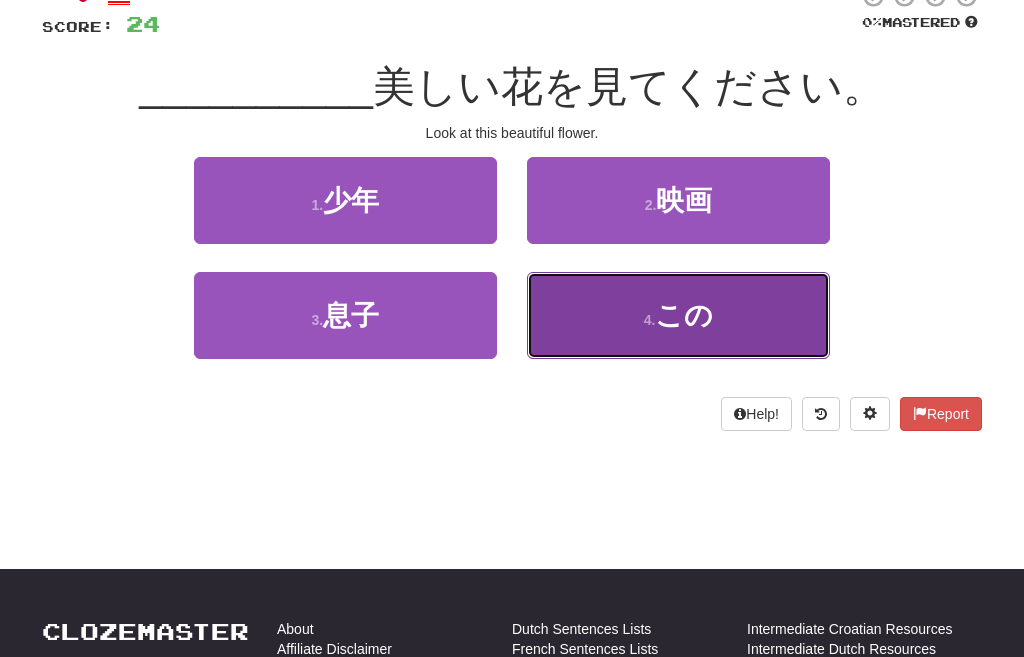 click on "この" at bounding box center (684, 315) 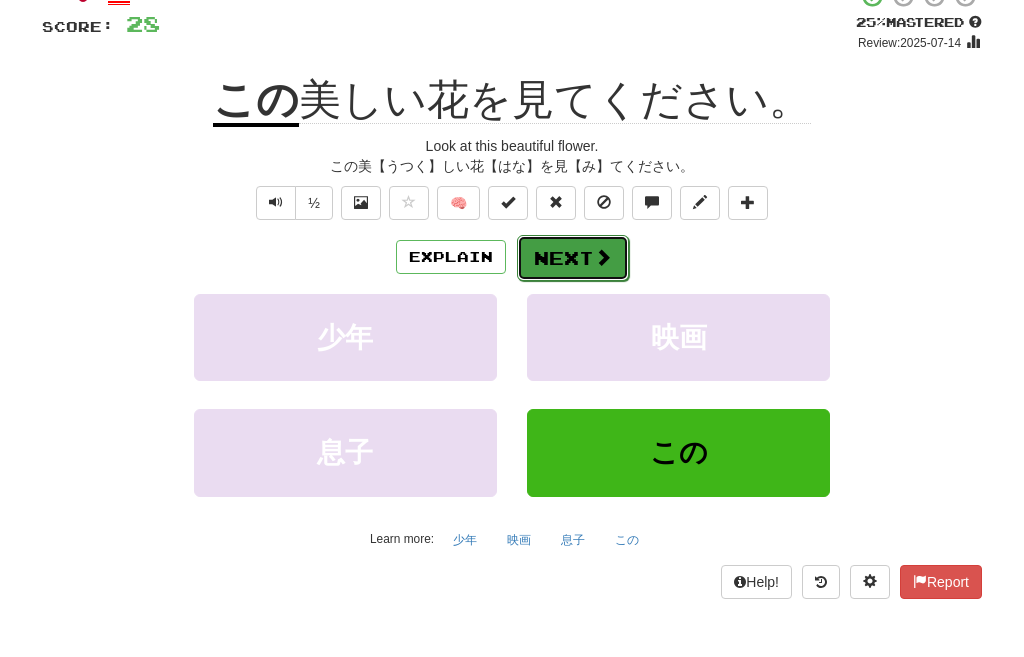 click on "Next" at bounding box center (573, 258) 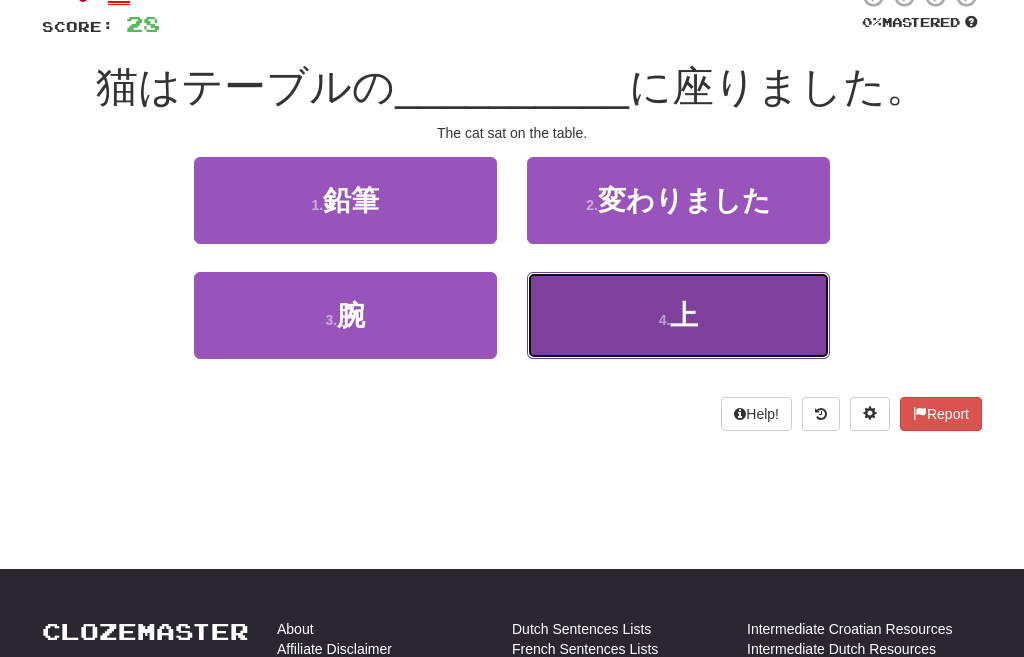 click on "上" at bounding box center (684, 315) 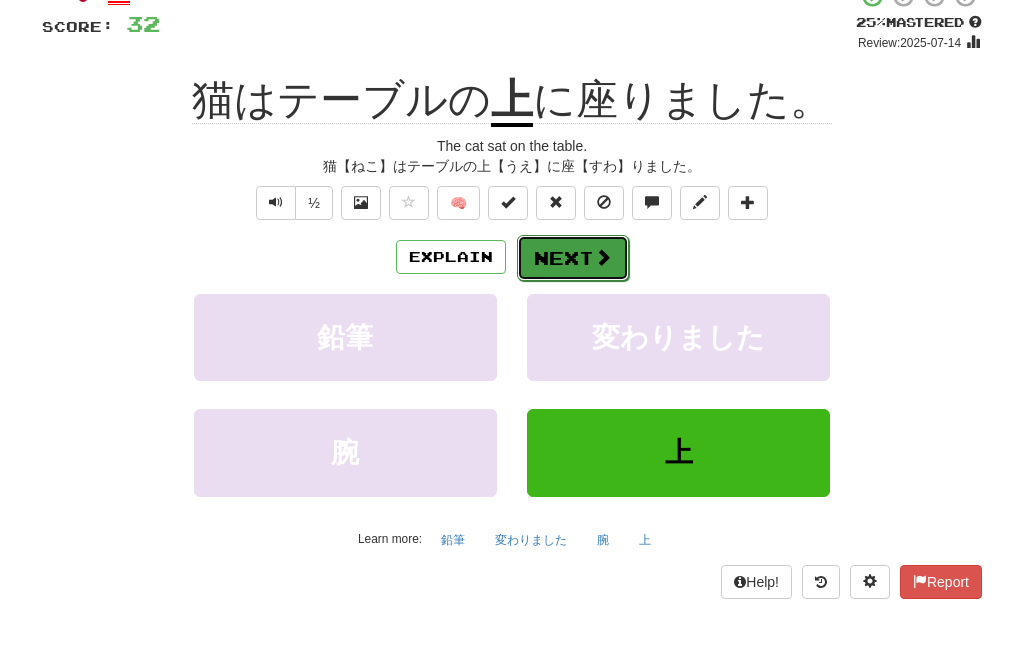 click on "Next" at bounding box center [573, 258] 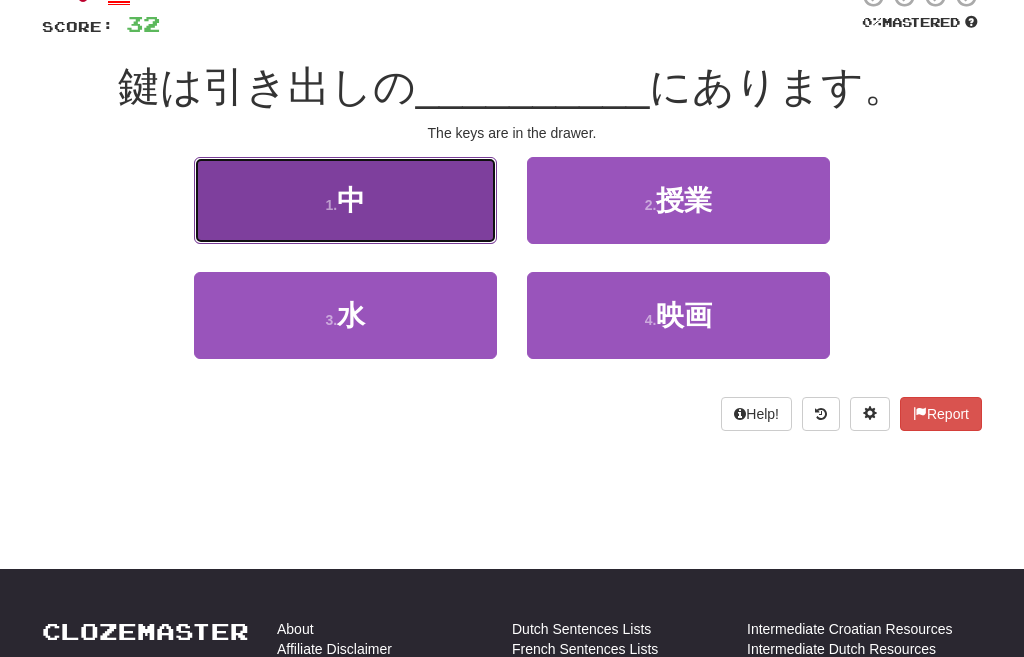 click on "1 .  中" at bounding box center [345, 200] 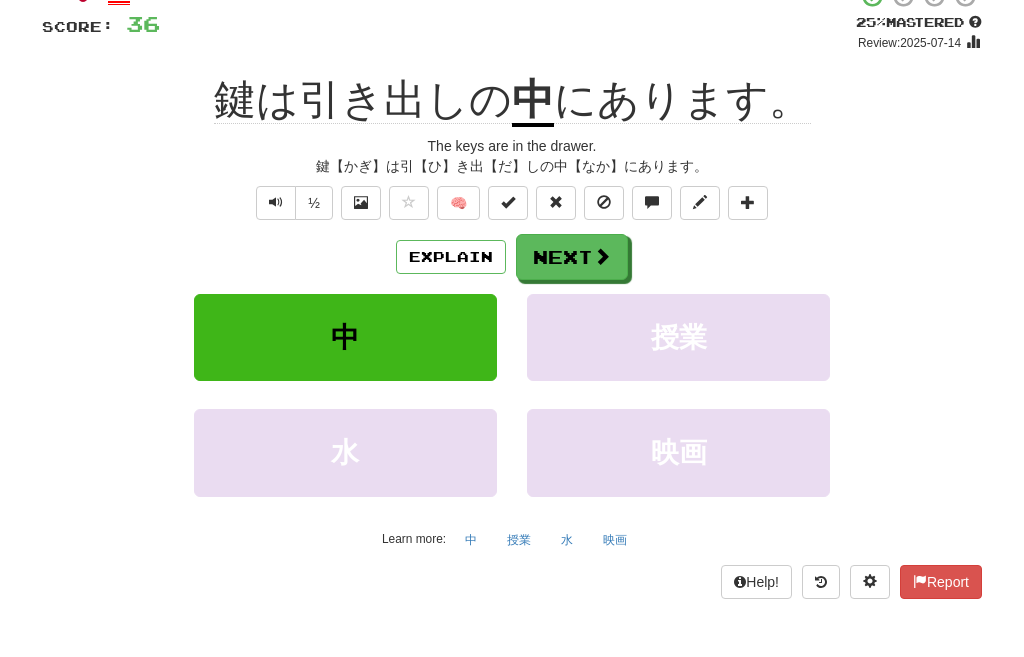 click on "鍵は引き出しの" 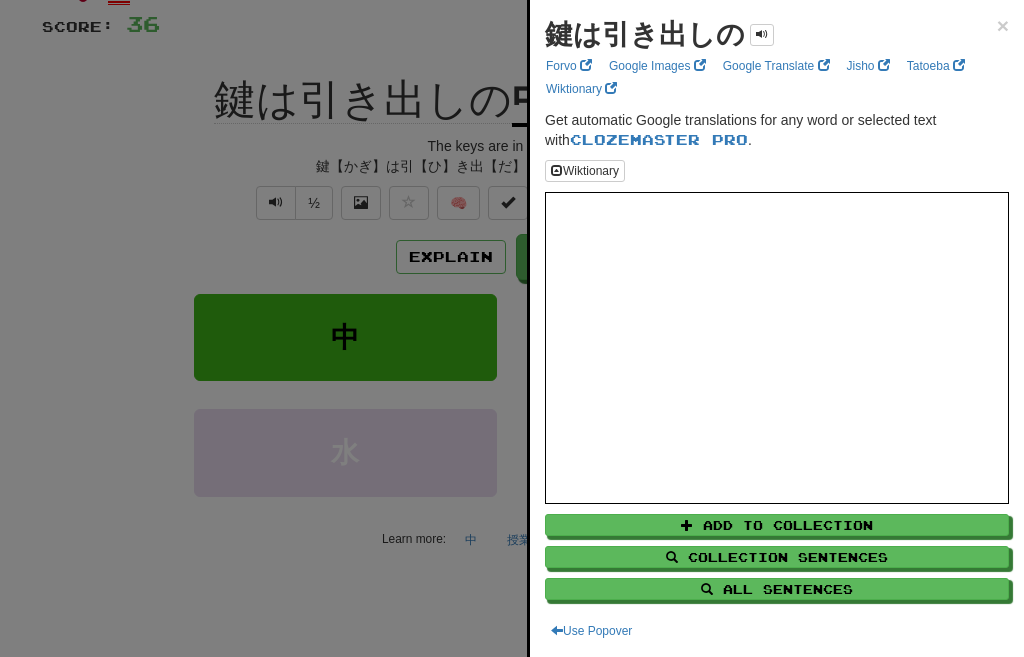 click at bounding box center [512, 328] 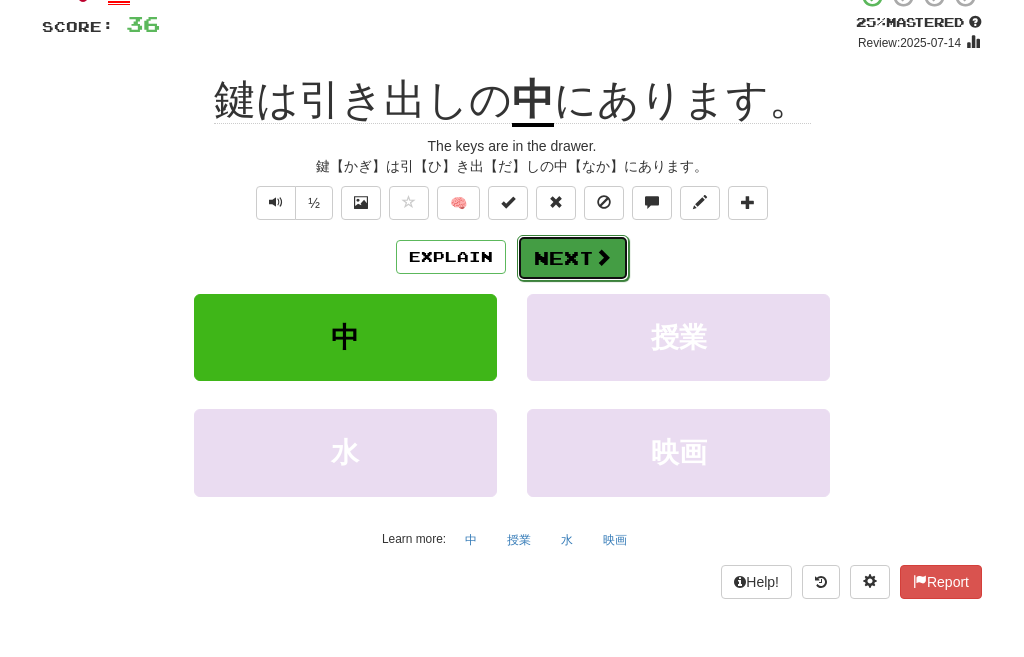click on "Next" at bounding box center [573, 258] 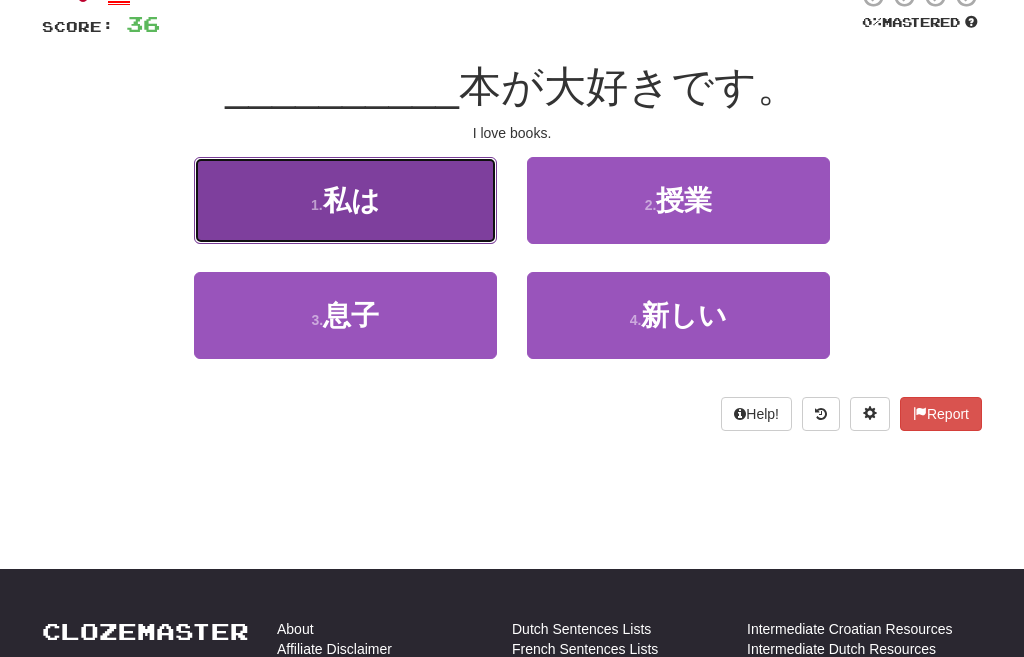 click on "1 .  私は" at bounding box center (345, 200) 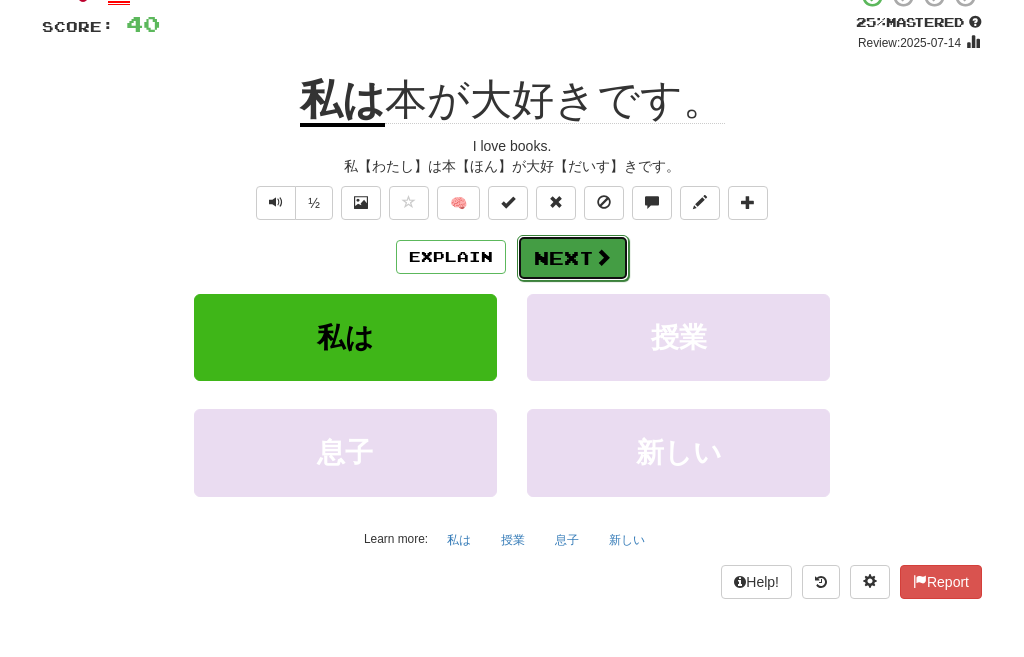 click on "Next" at bounding box center [573, 258] 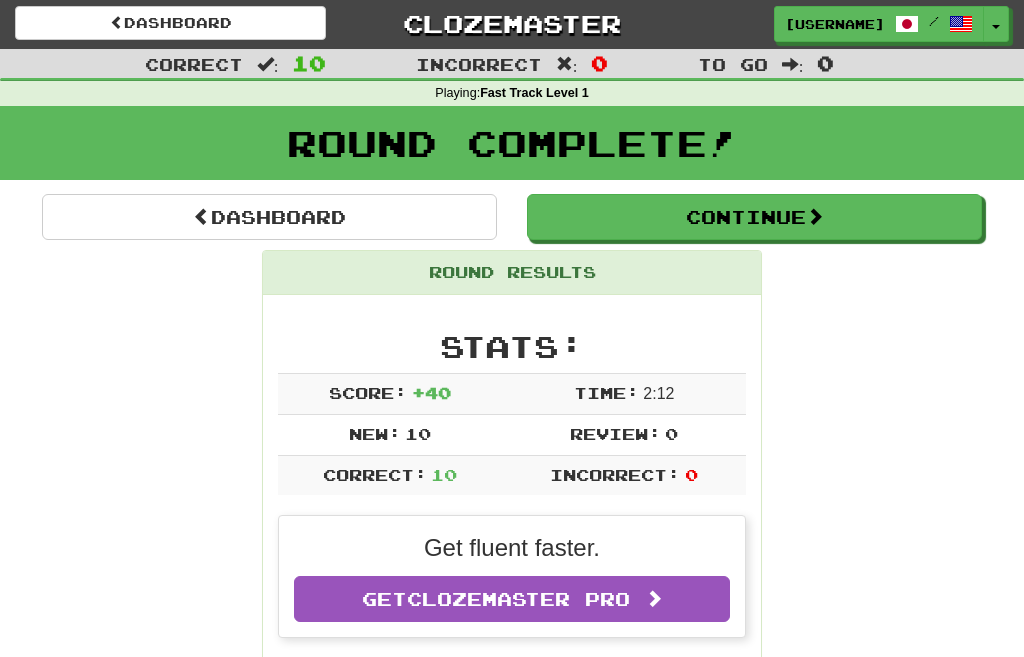 scroll, scrollTop: 0, scrollLeft: 0, axis: both 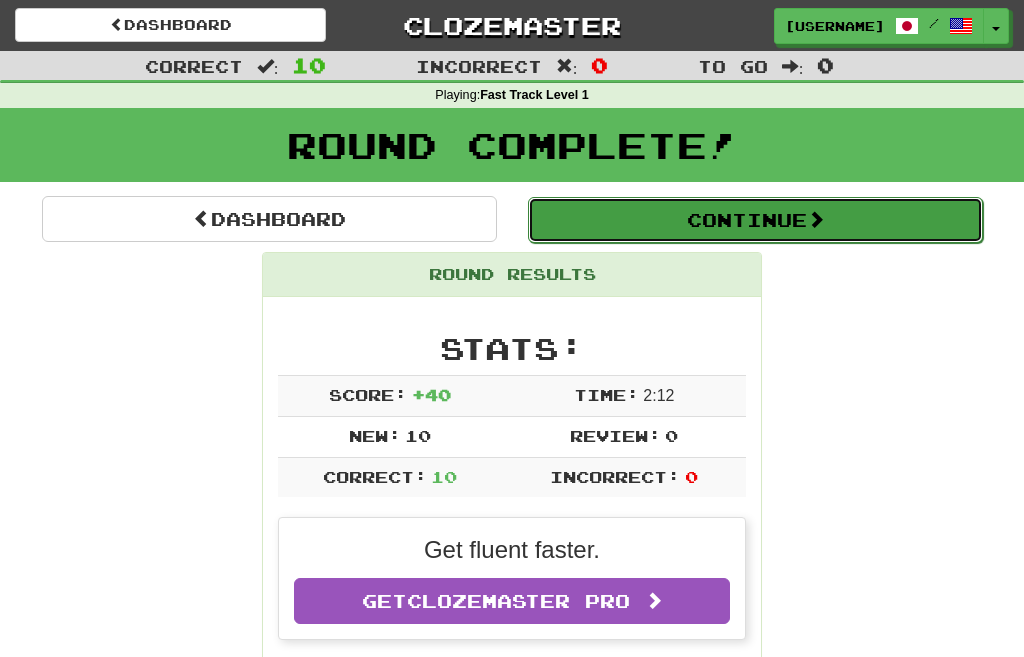 click on "Continue" at bounding box center [755, 220] 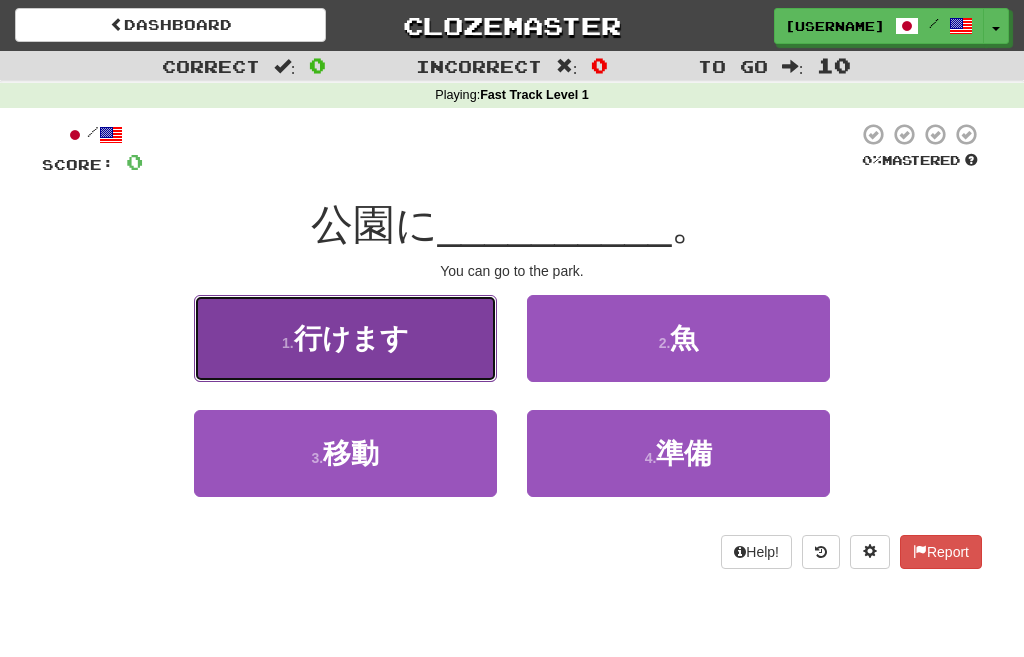 click on "行けます" at bounding box center (351, 338) 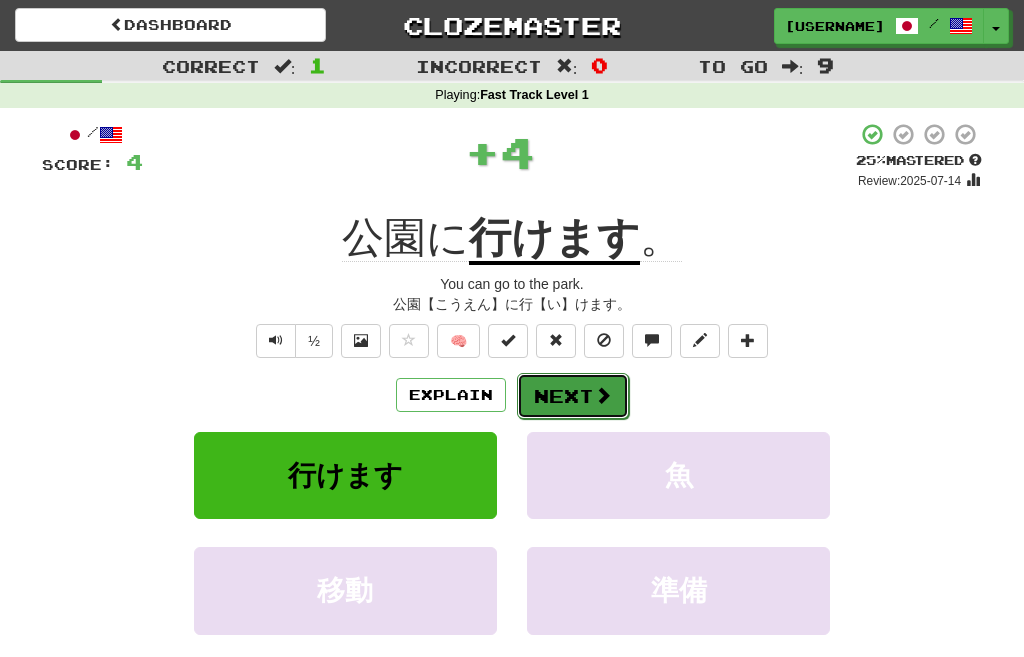 click on "Next" at bounding box center [573, 396] 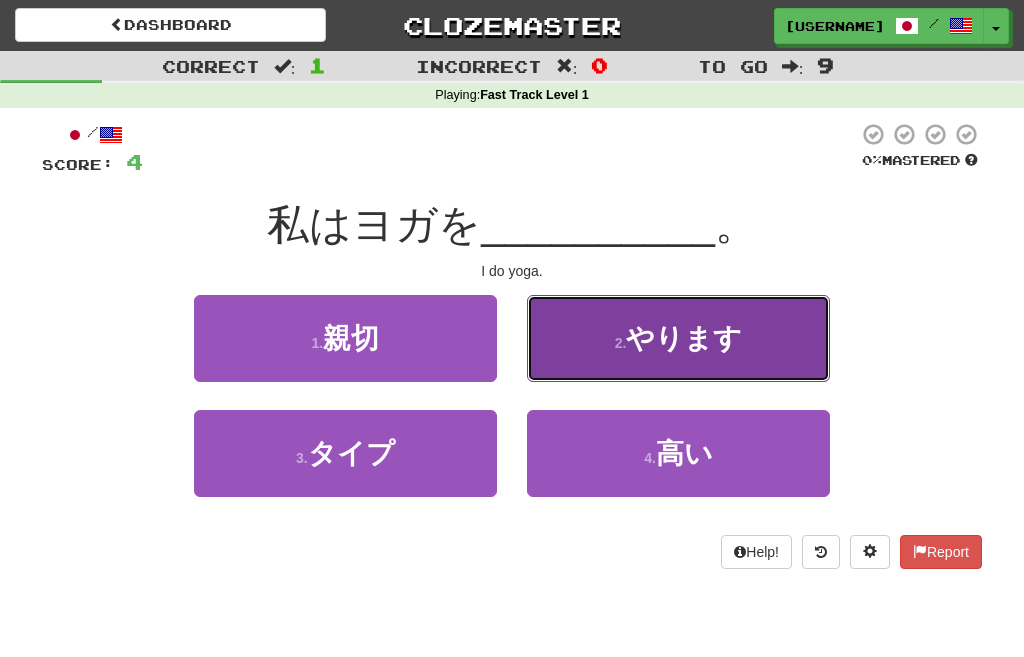 click on "やります" at bounding box center (684, 338) 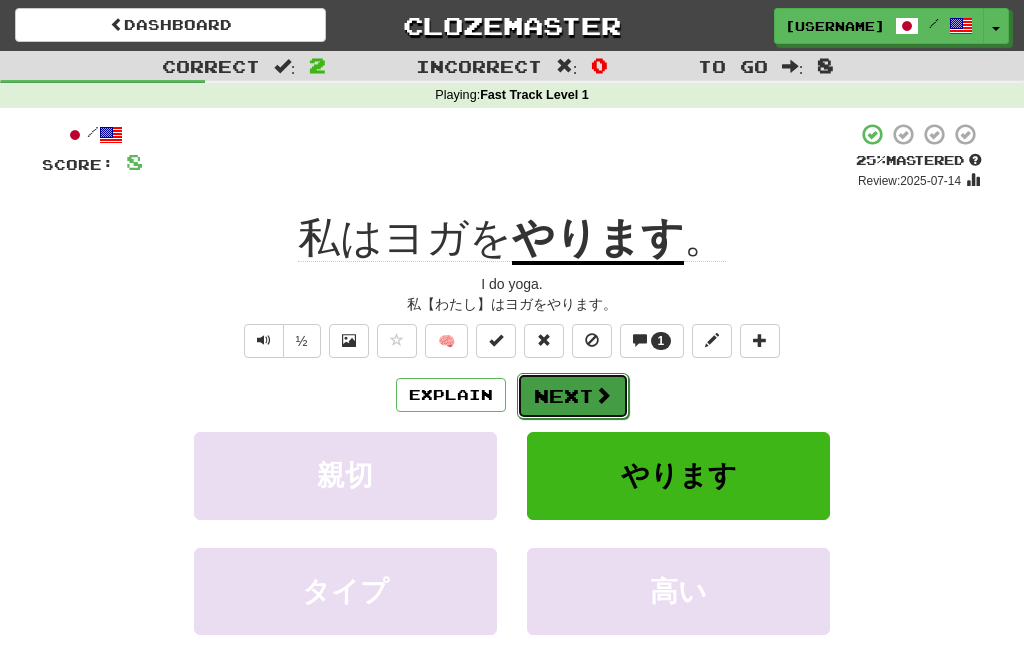 click on "Next" at bounding box center [573, 396] 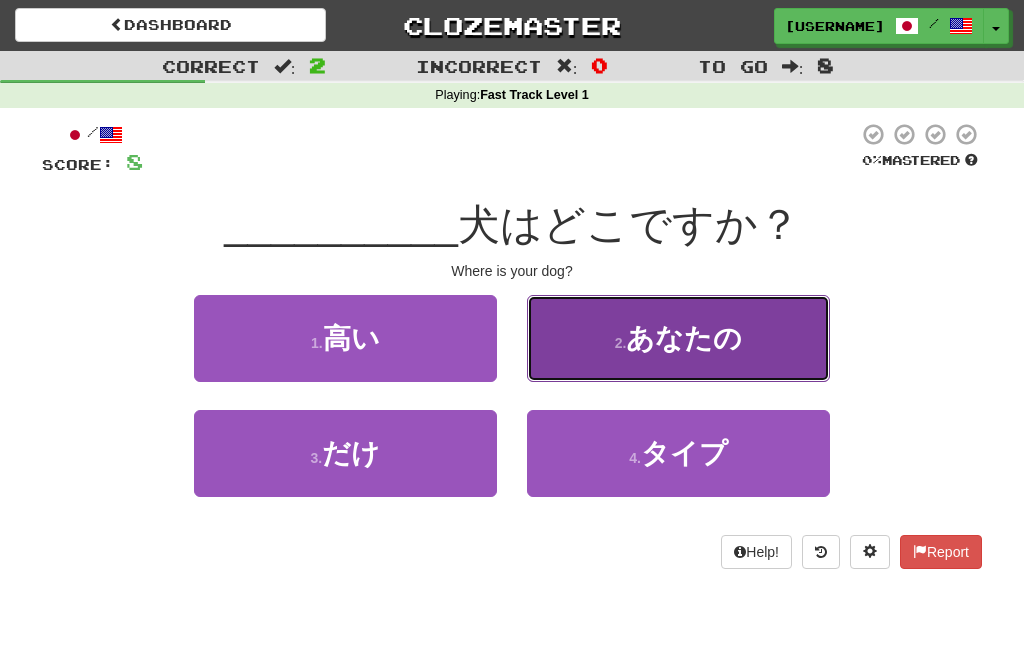 click on "あなたの" at bounding box center [684, 338] 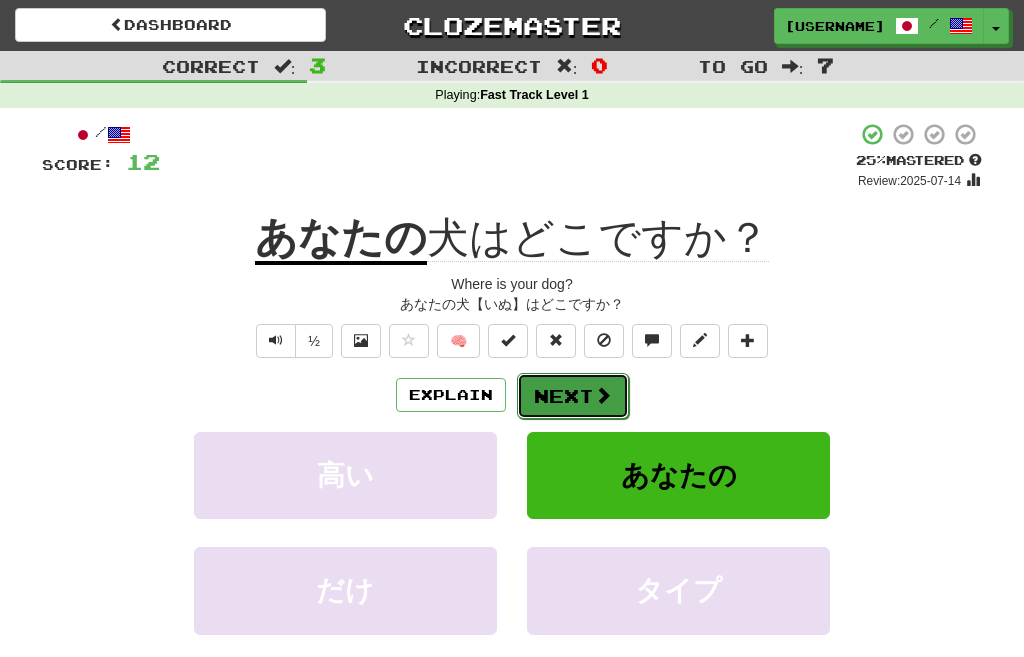 click at bounding box center (603, 395) 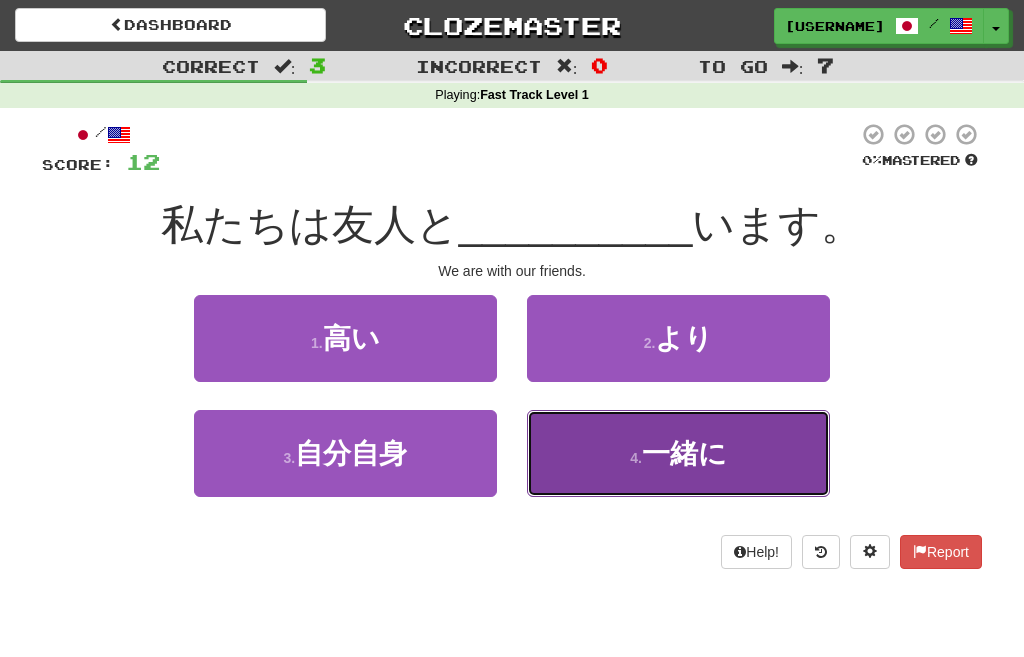 click on "一緒に" at bounding box center [684, 453] 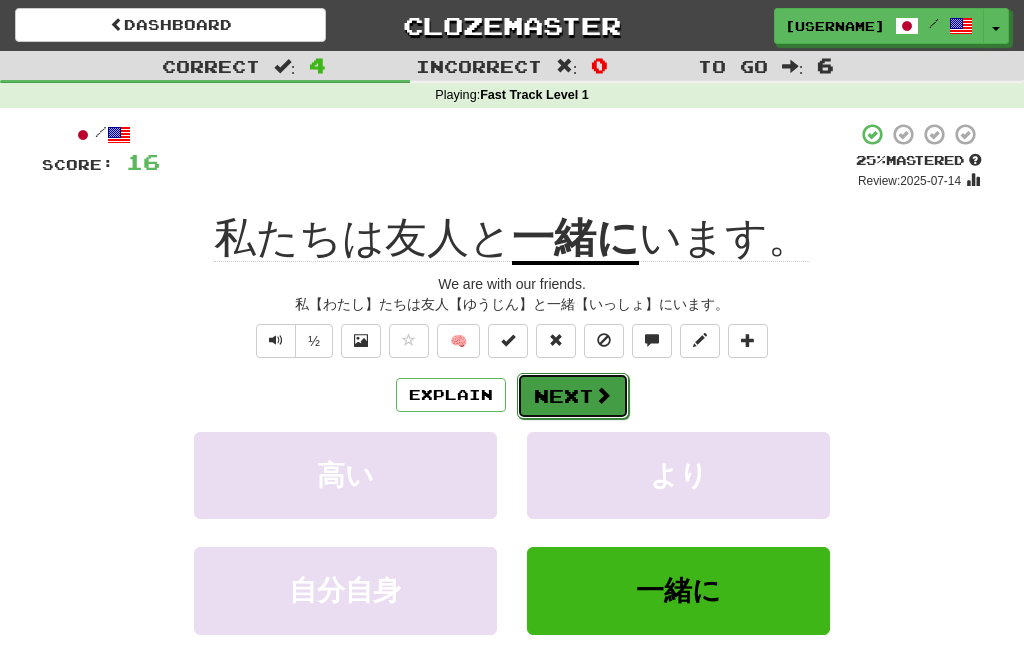 click on "Next" at bounding box center (573, 396) 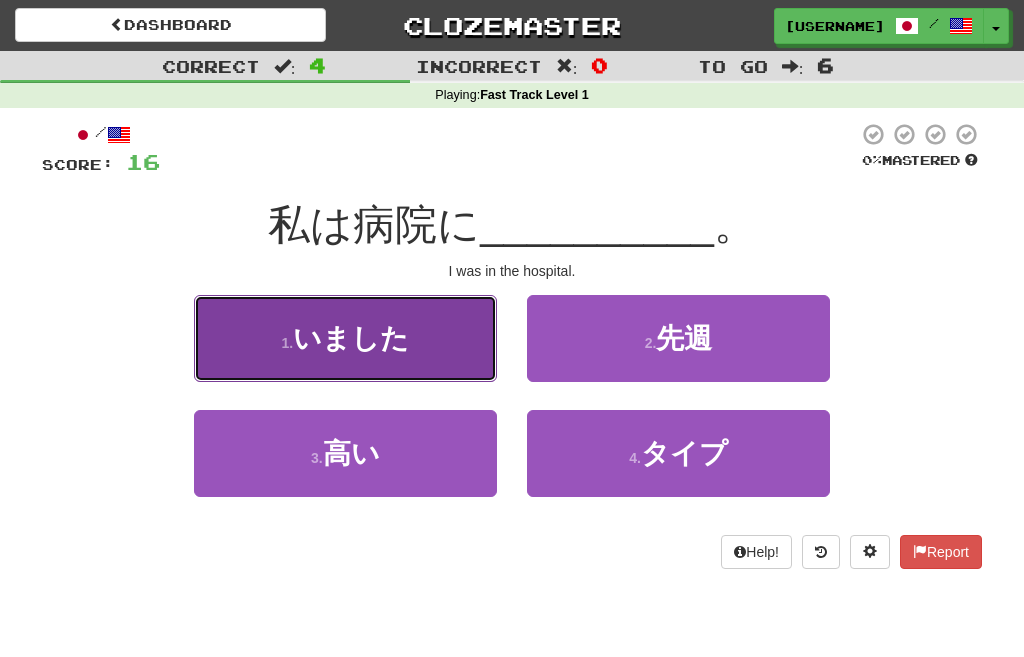 click on "いました" at bounding box center [351, 338] 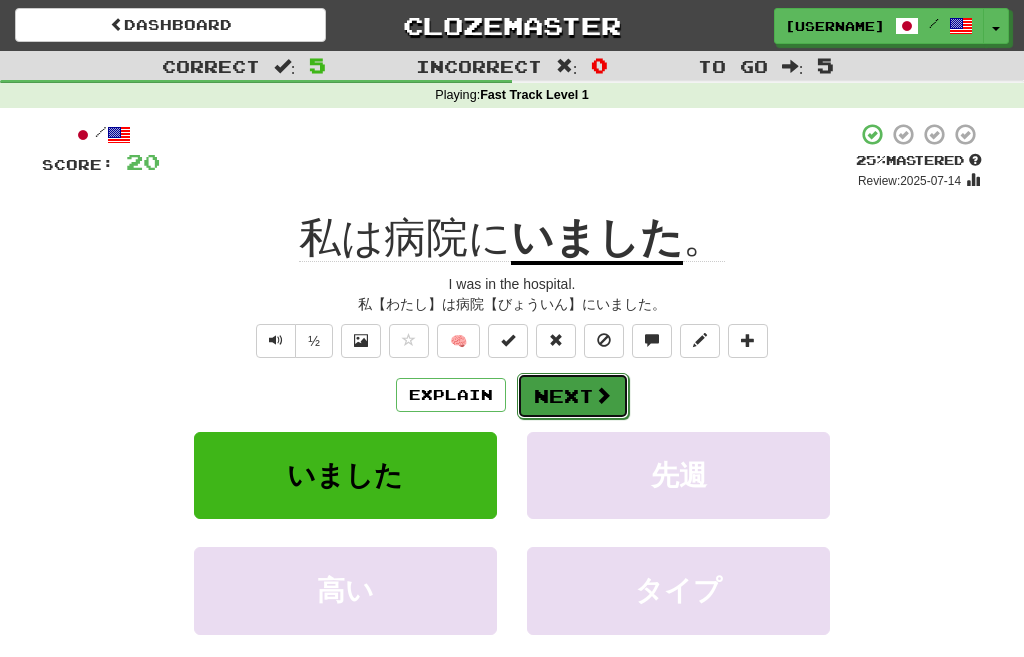 click on "Next" at bounding box center [573, 396] 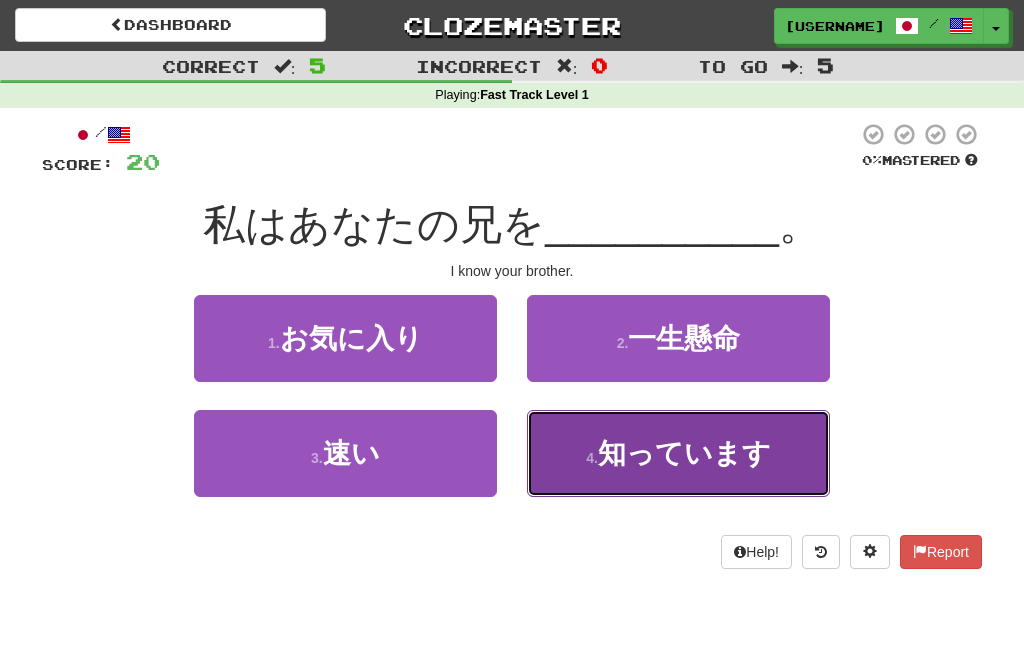 click on "知っています" at bounding box center [684, 453] 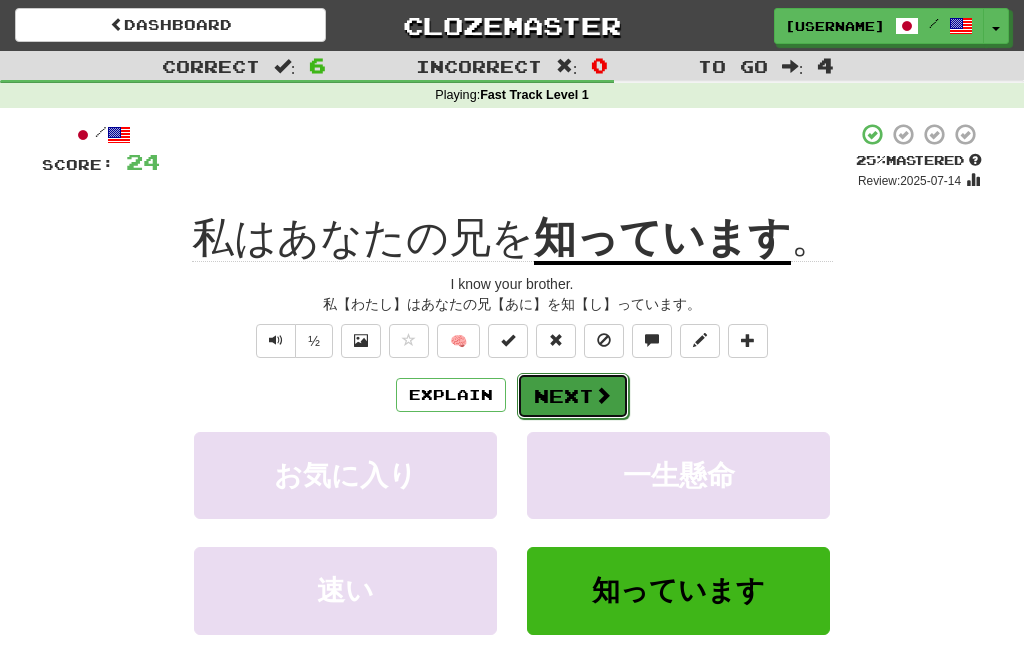 click on "Next" at bounding box center (573, 396) 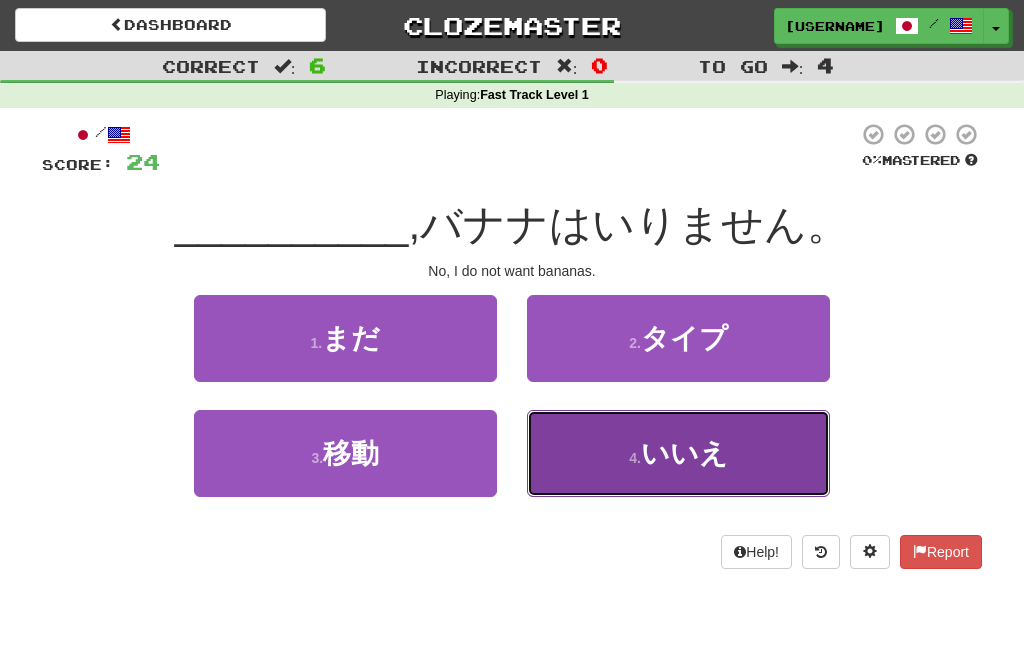 click on "4 .  いいえ" at bounding box center (678, 453) 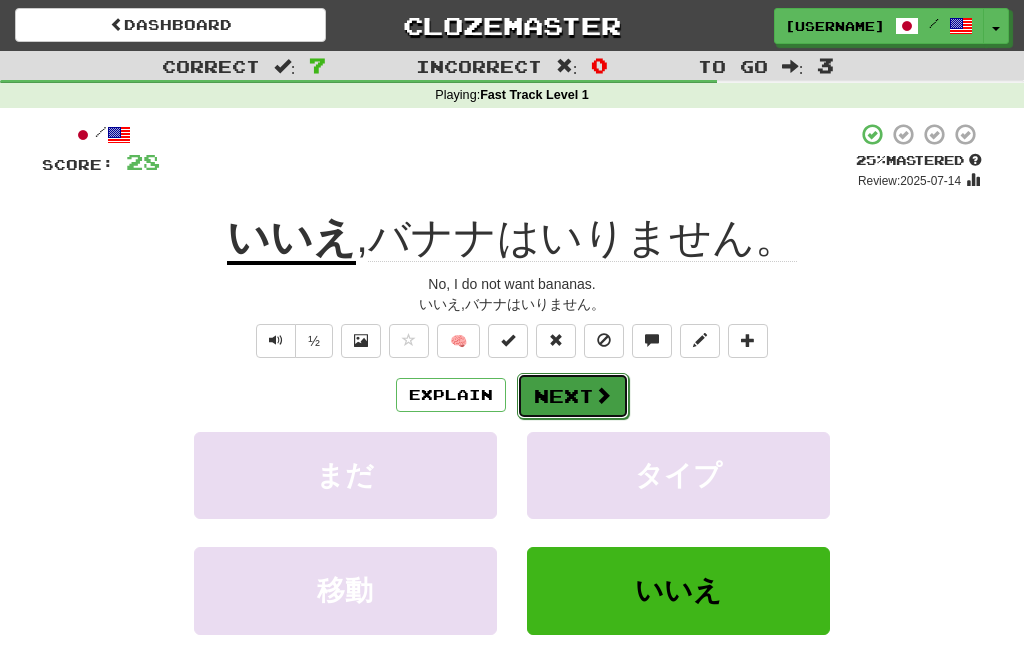 click on "Next" at bounding box center [573, 396] 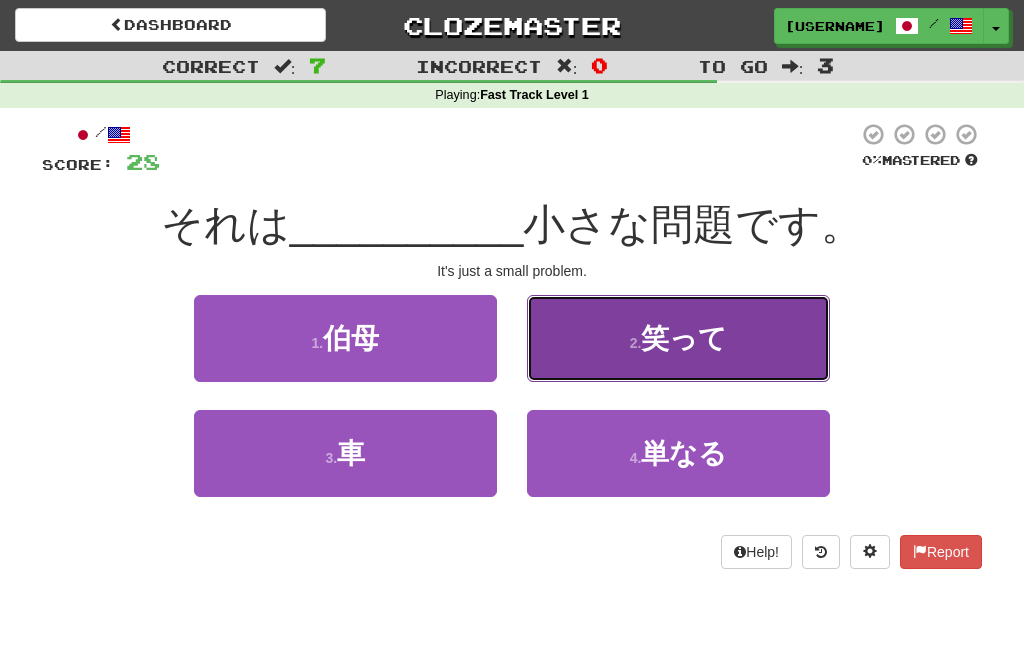 click on "笑って" at bounding box center (684, 338) 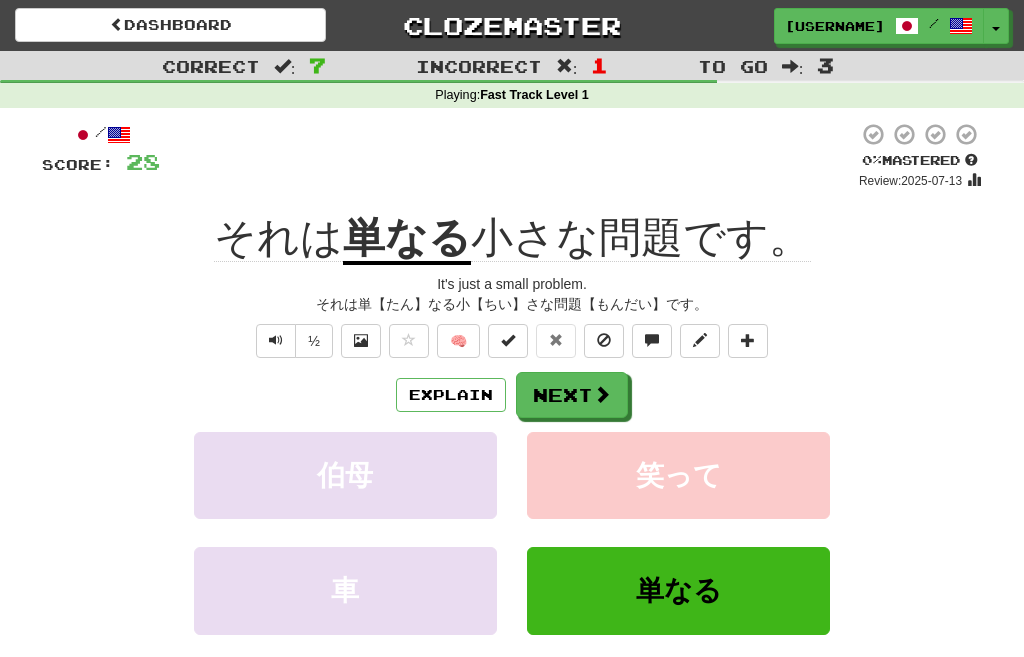 click on "単なる" at bounding box center (407, 239) 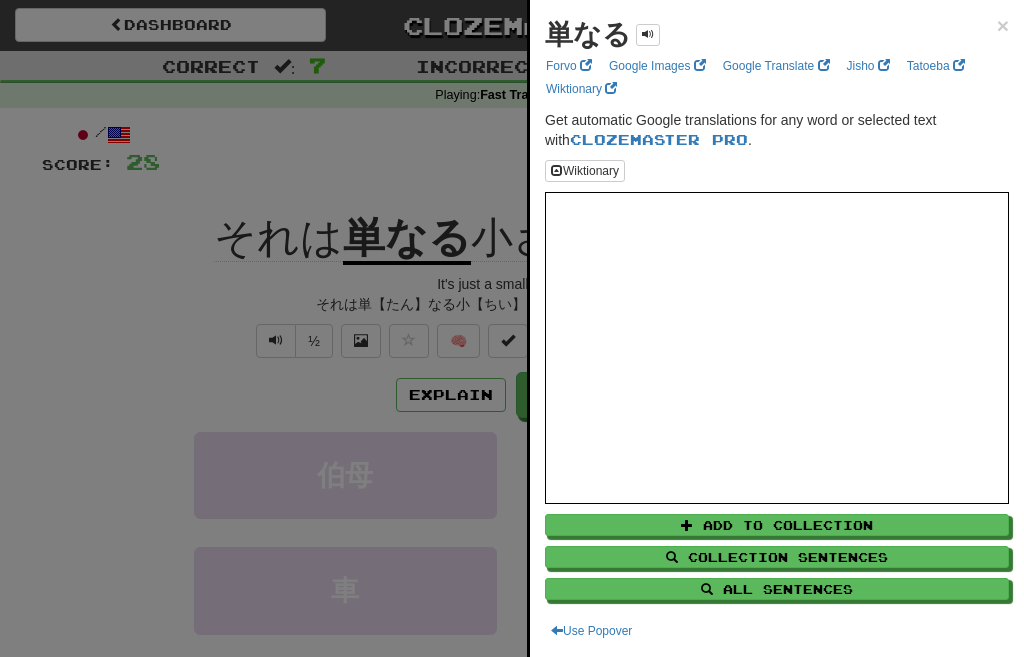 click at bounding box center [512, 328] 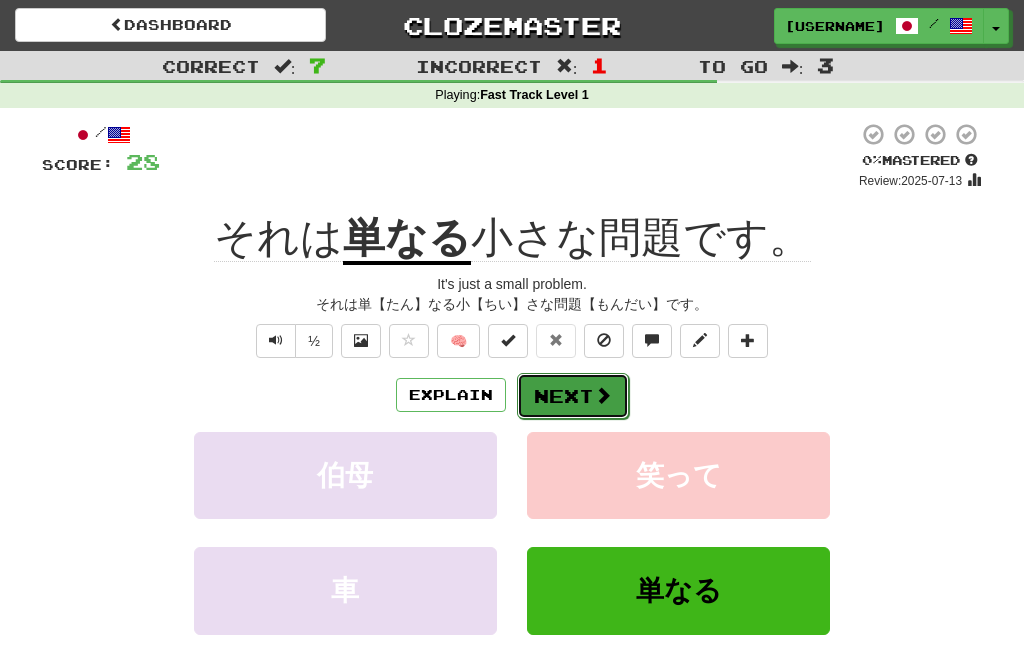 click on "Next" at bounding box center (573, 396) 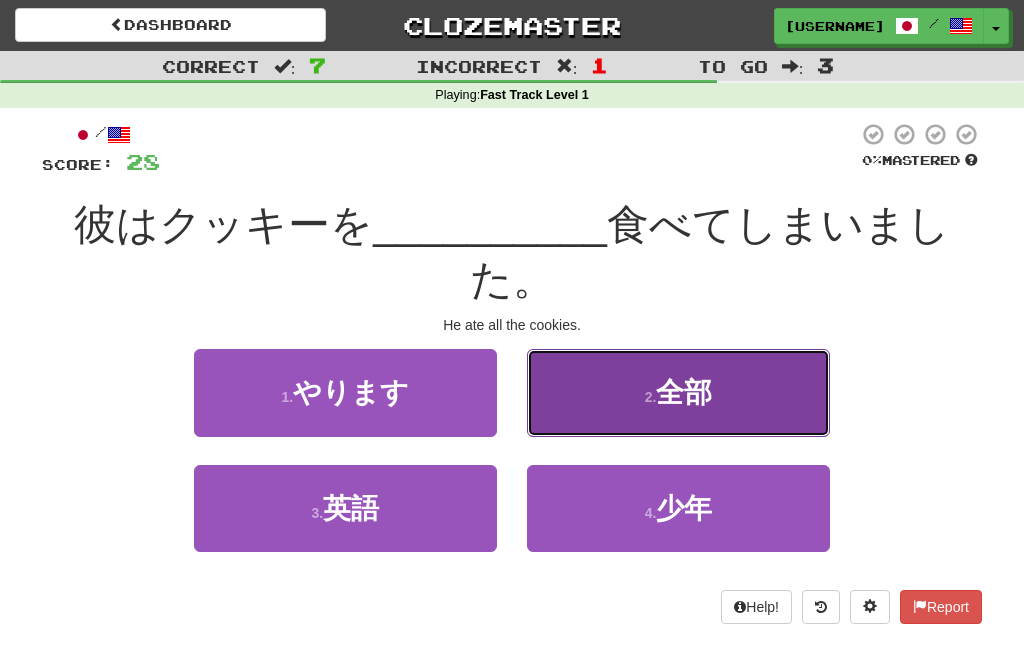 click on "全部" at bounding box center [684, 392] 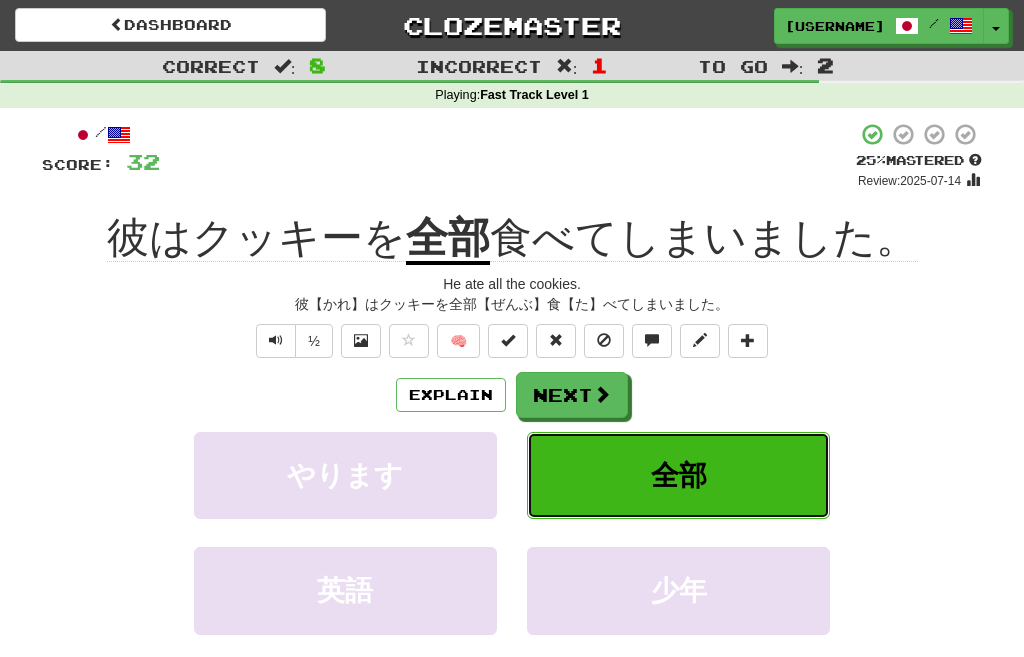 scroll, scrollTop: 138, scrollLeft: 0, axis: vertical 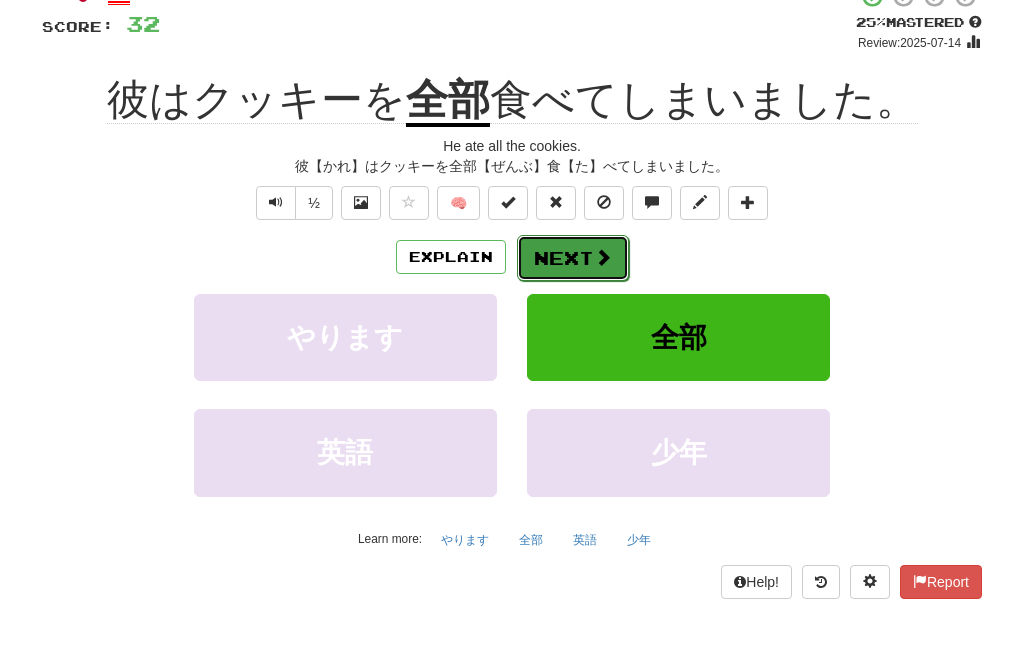 click on "Next" at bounding box center [573, 258] 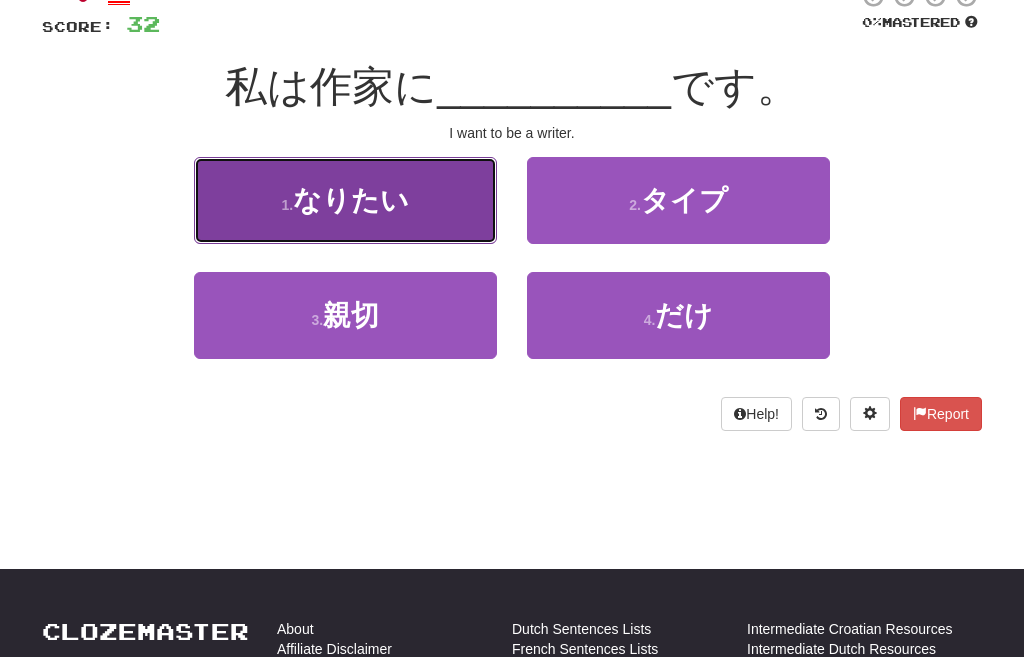 click on "なりたい" at bounding box center [351, 200] 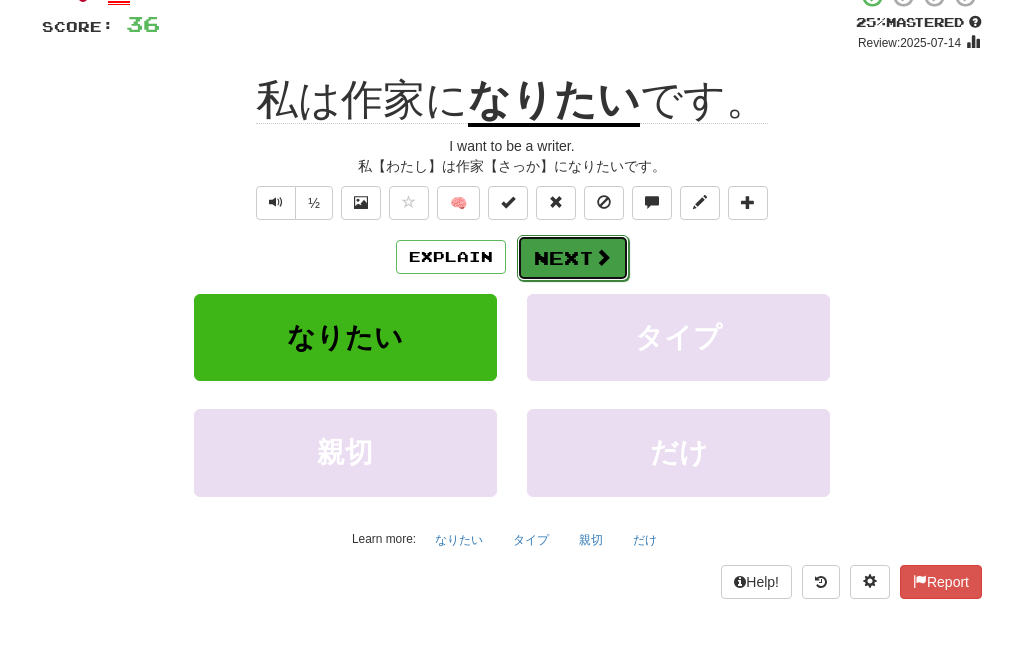 click on "Next" at bounding box center [573, 258] 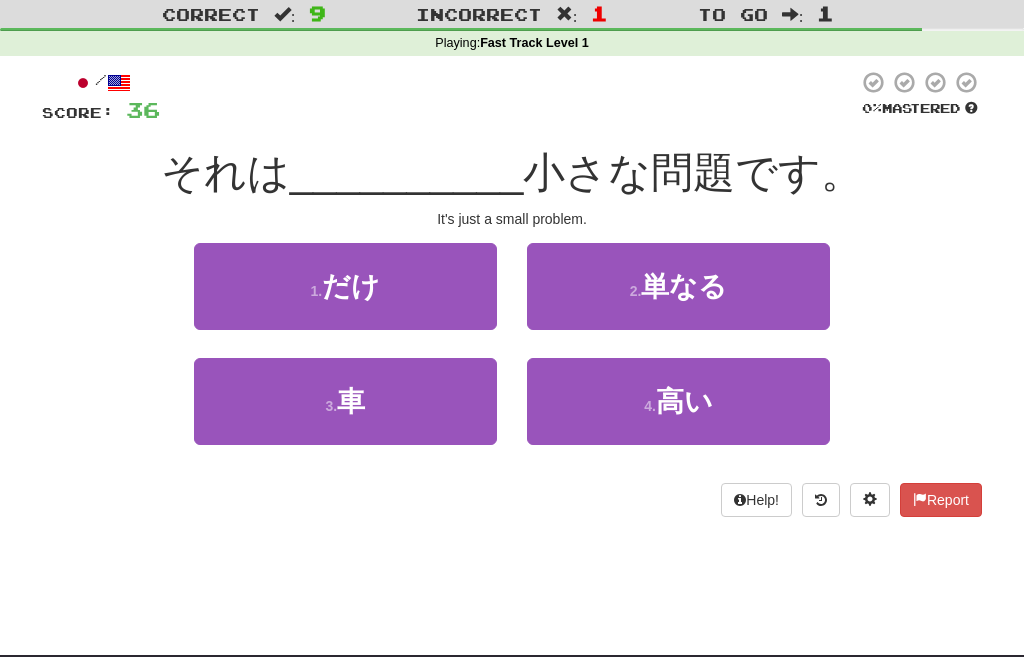 scroll, scrollTop: 0, scrollLeft: 0, axis: both 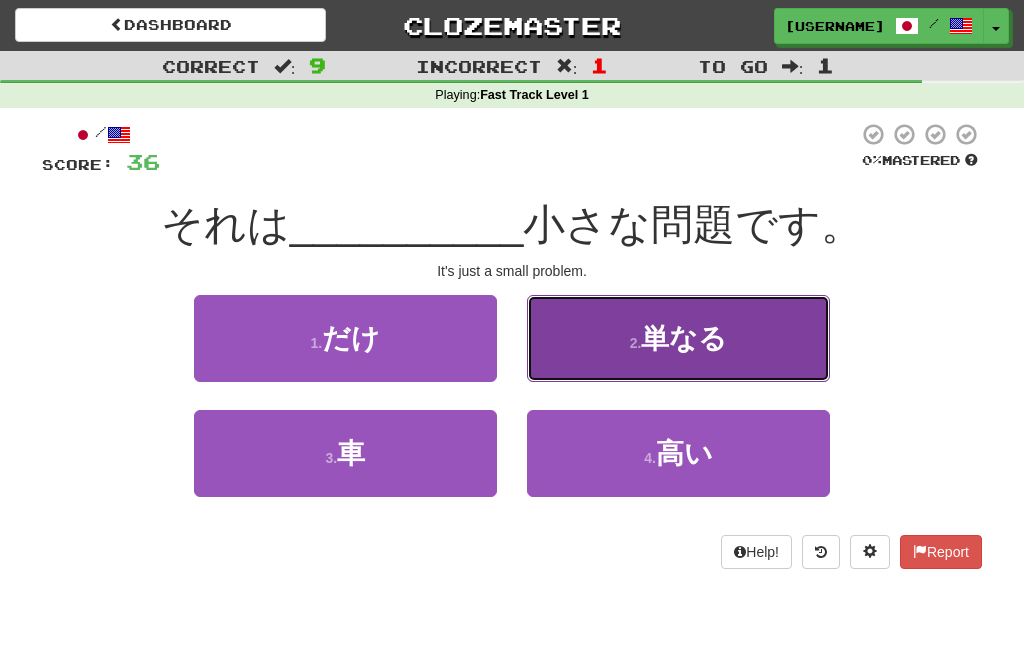 click on "単なる" at bounding box center (684, 338) 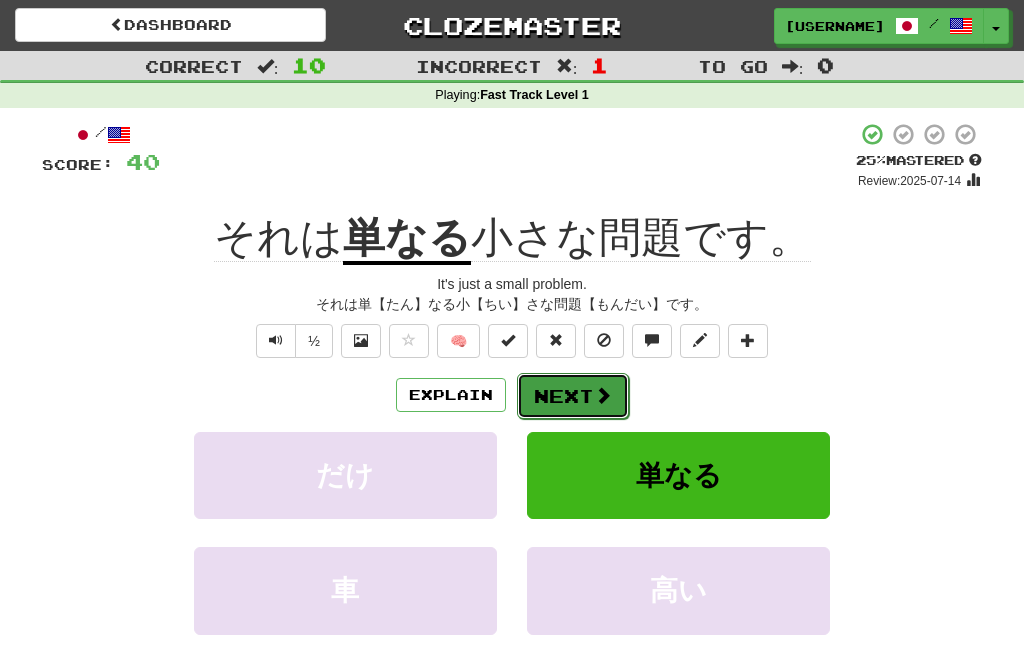 click on "Next" at bounding box center (573, 396) 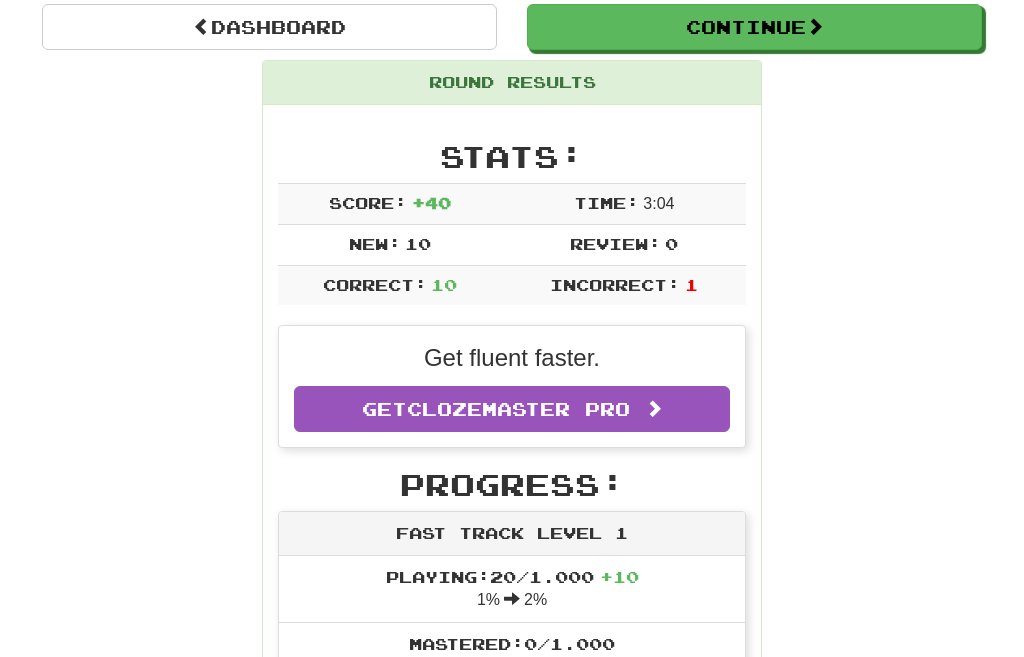 scroll, scrollTop: 138, scrollLeft: 0, axis: vertical 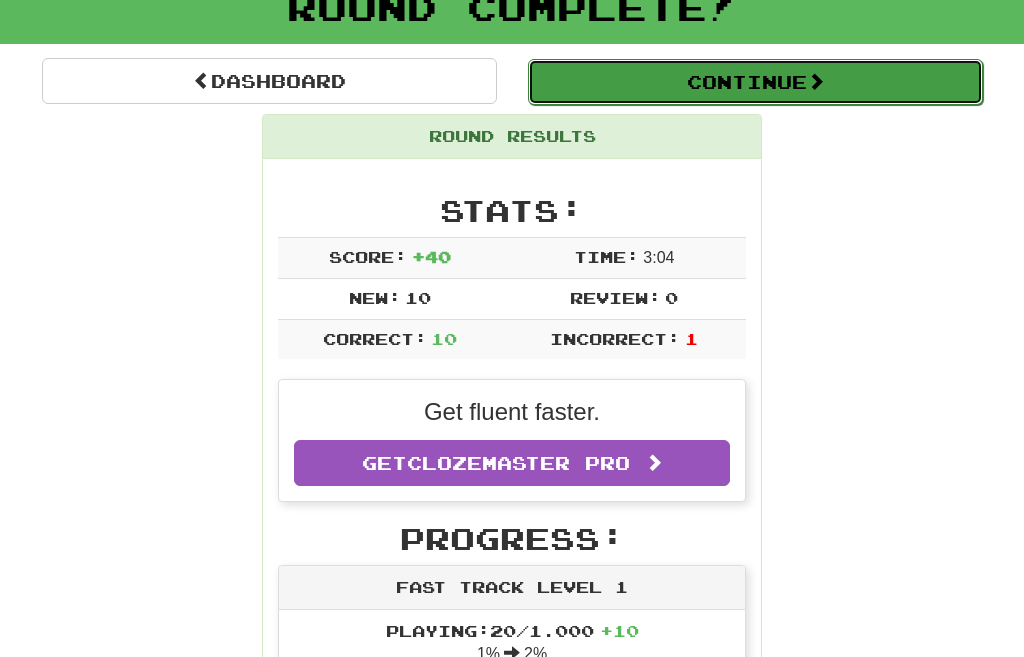 click on "Continue" at bounding box center (755, 82) 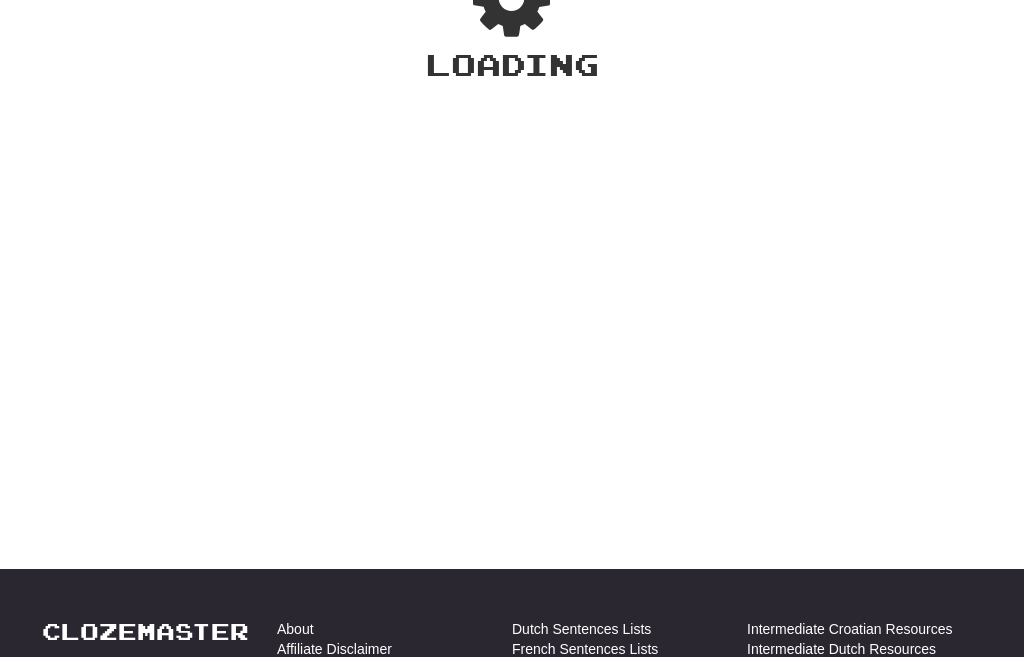 scroll, scrollTop: 178, scrollLeft: 0, axis: vertical 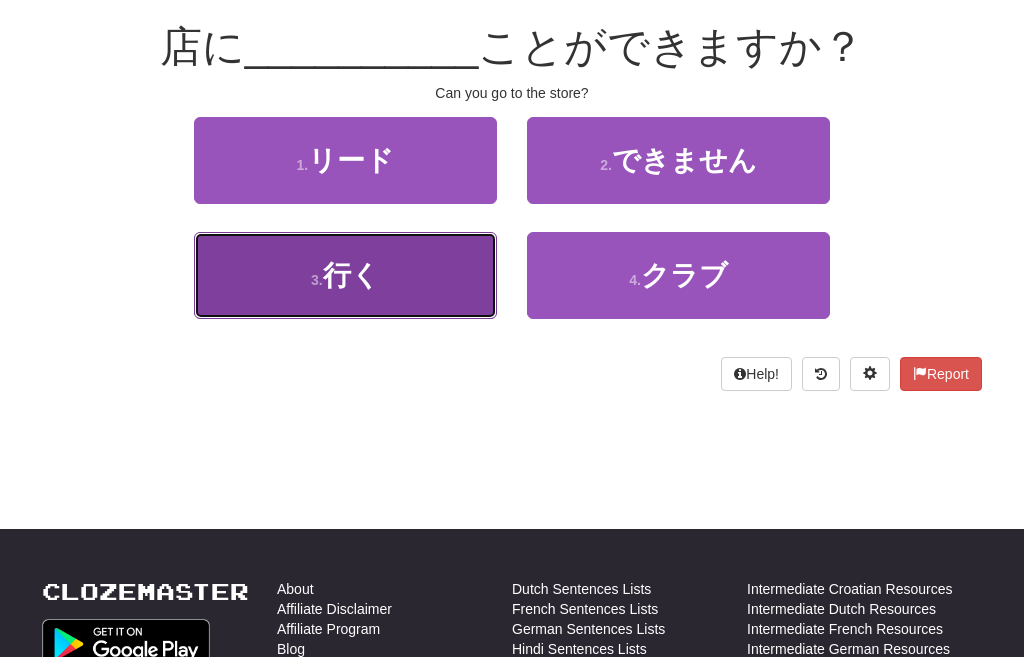 click on "3 .  行く" at bounding box center (345, 275) 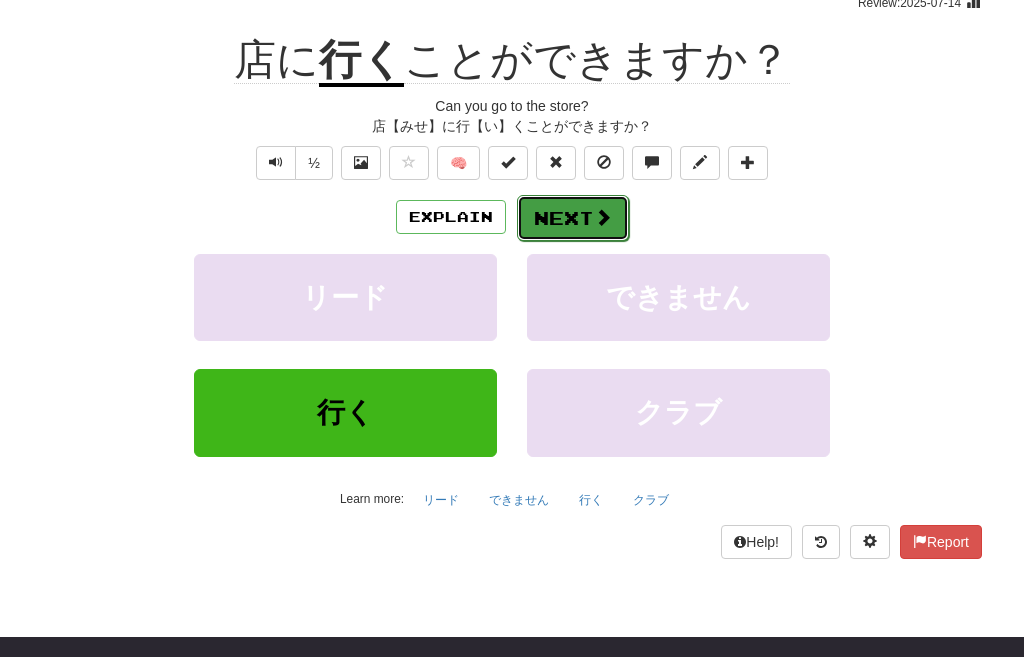 click on "Next" at bounding box center (573, 218) 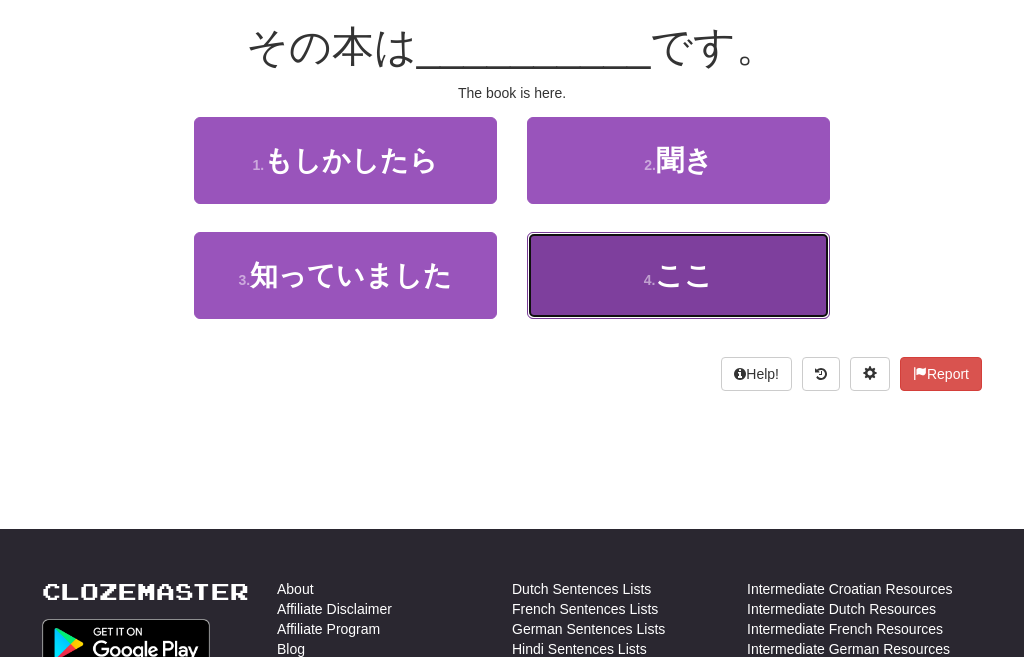 click on "ここ" at bounding box center (684, 275) 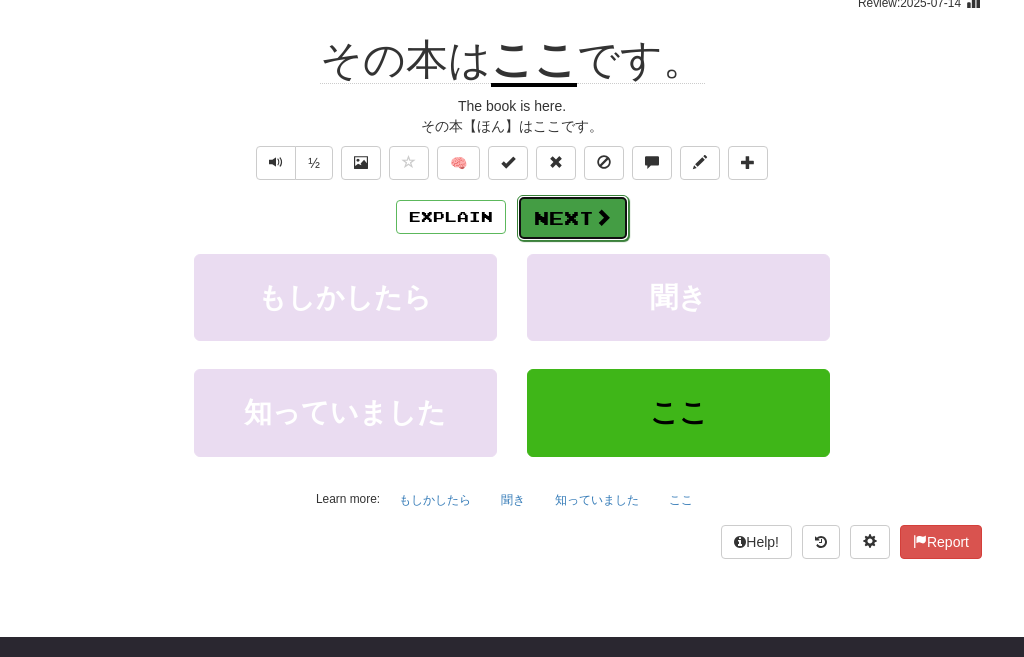 click on "Next" at bounding box center [573, 218] 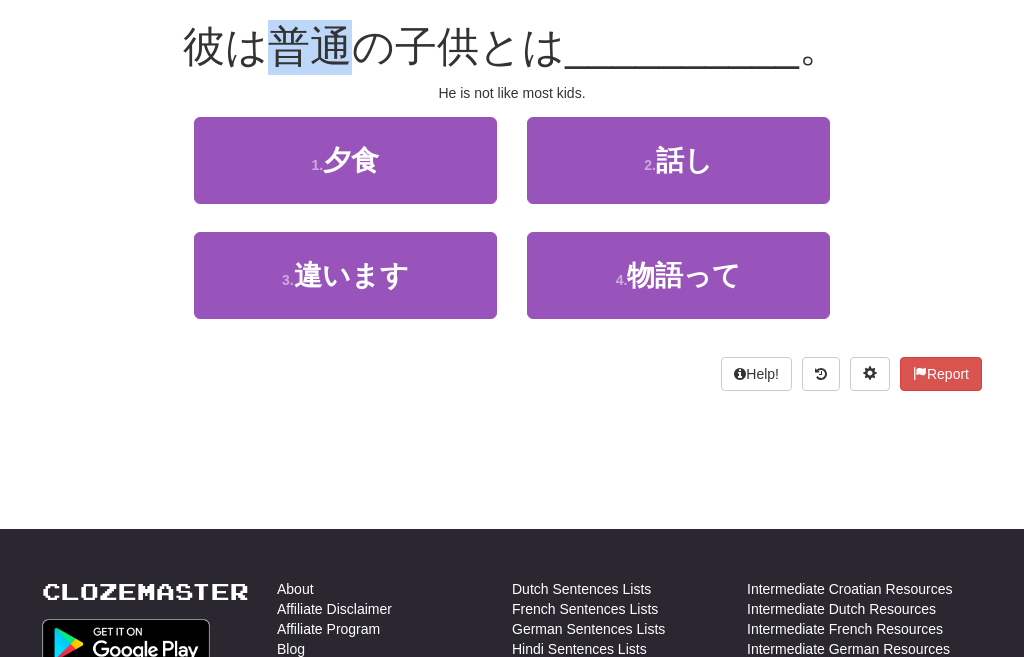 drag, startPoint x: 350, startPoint y: 51, endPoint x: 274, endPoint y: 53, distance: 76.02631 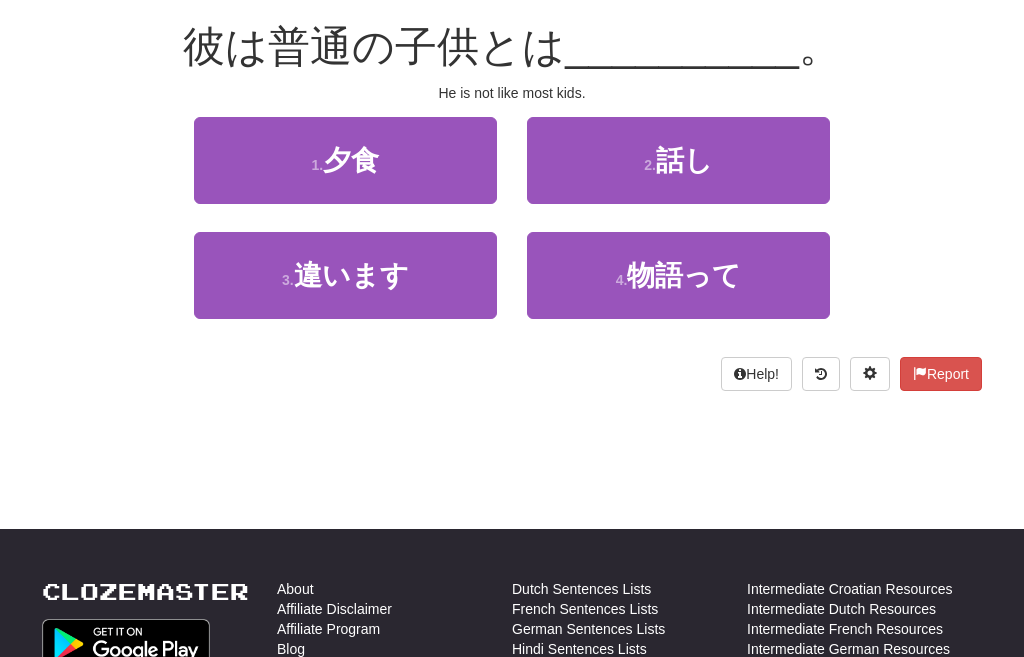click on "彼は普通の子供とは" at bounding box center (374, 46) 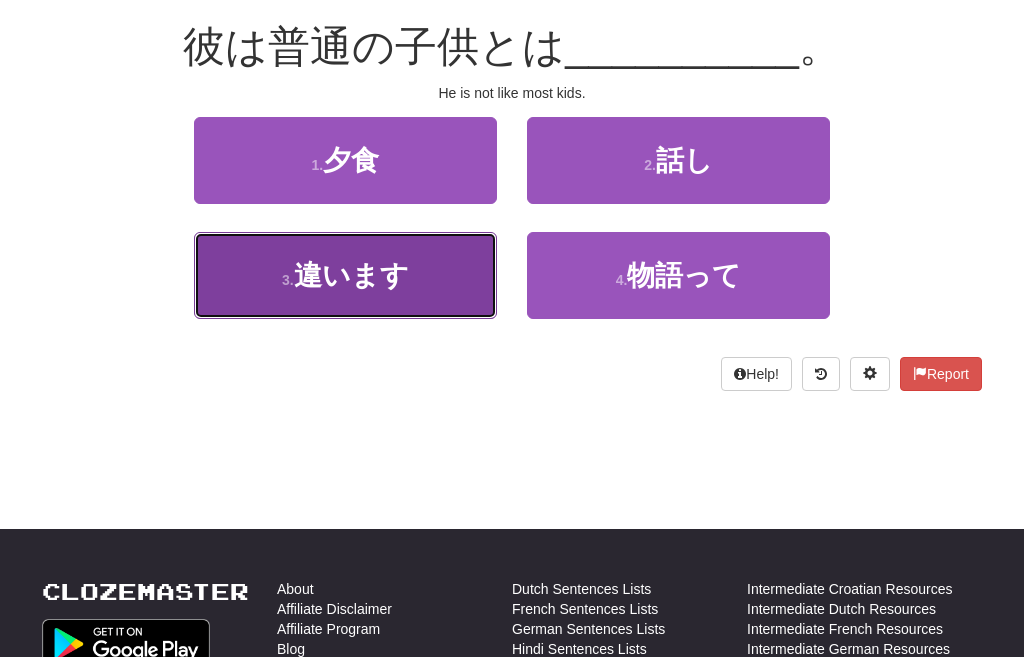 click on "違います" at bounding box center (351, 275) 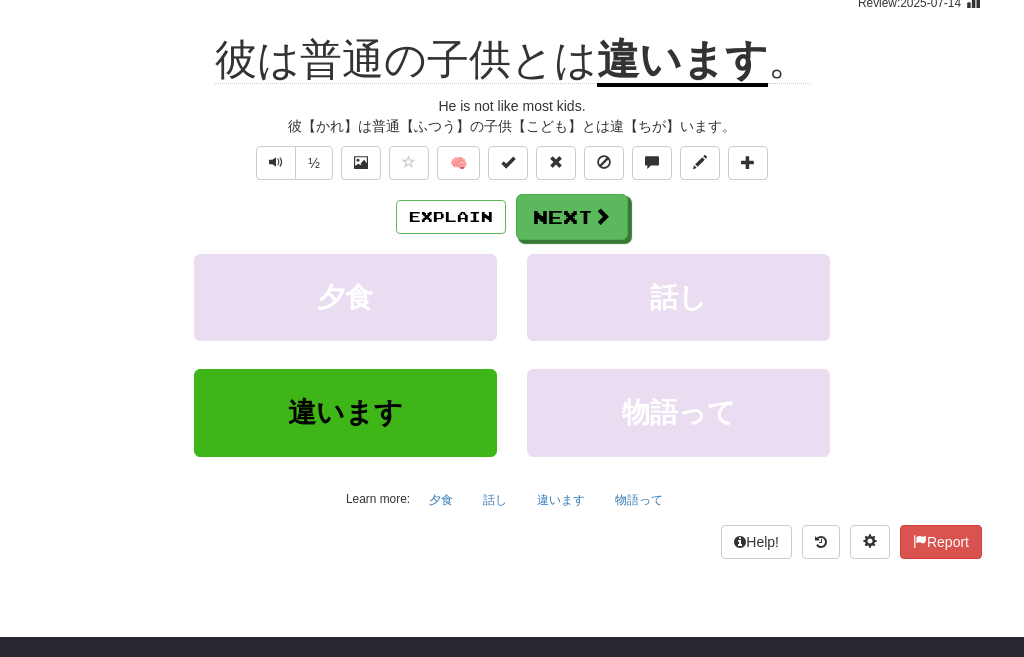 click on "違います" at bounding box center [682, 61] 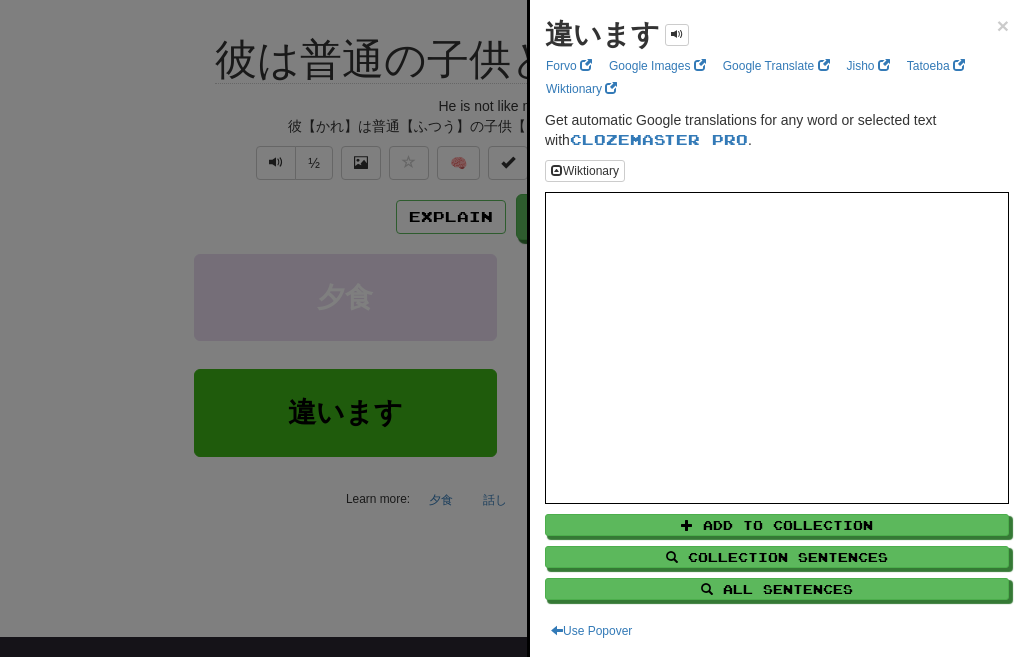 click at bounding box center [512, 328] 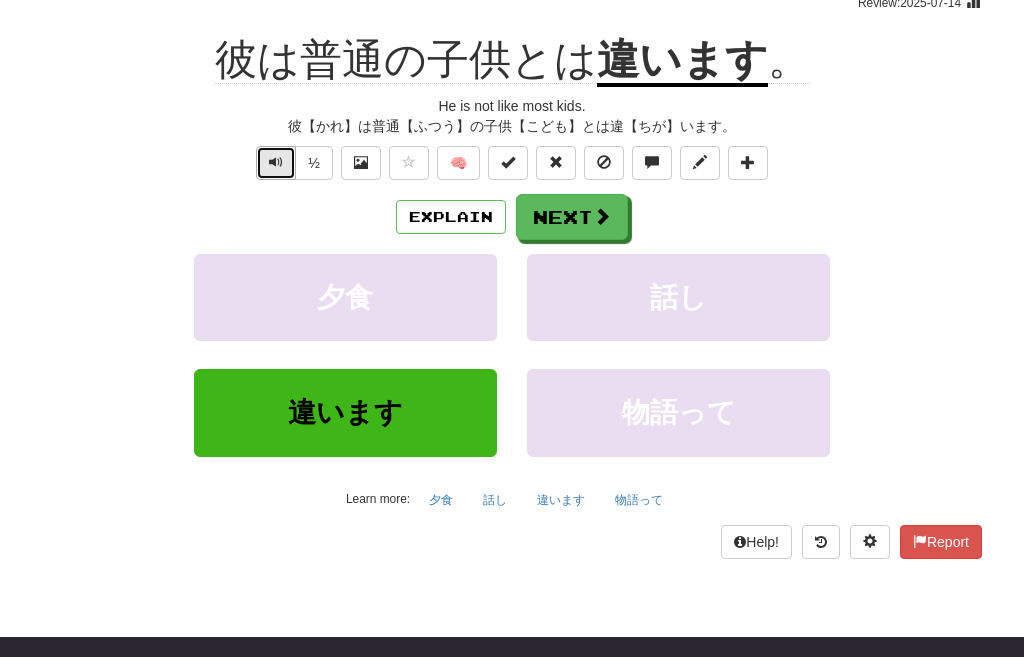click at bounding box center (276, 163) 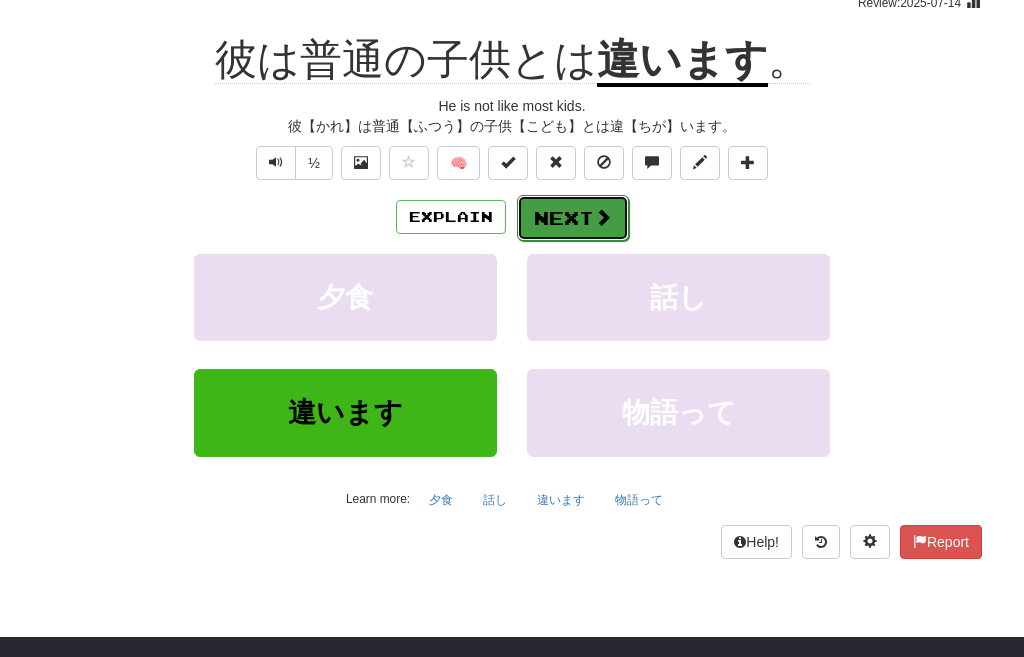 click on "Next" at bounding box center [573, 218] 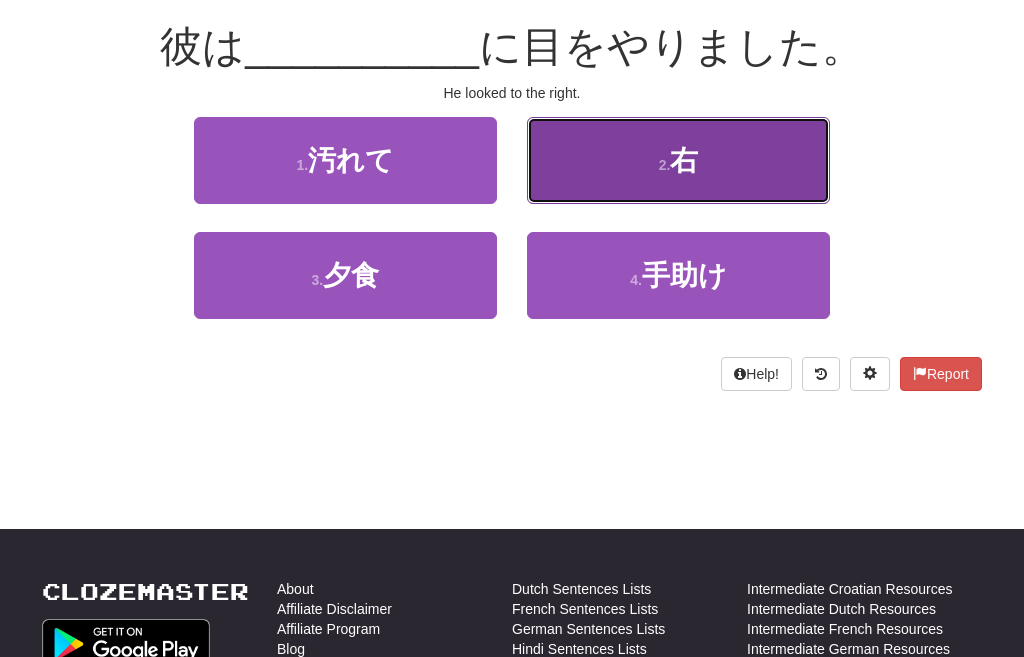 click on "2 .  右" at bounding box center (678, 160) 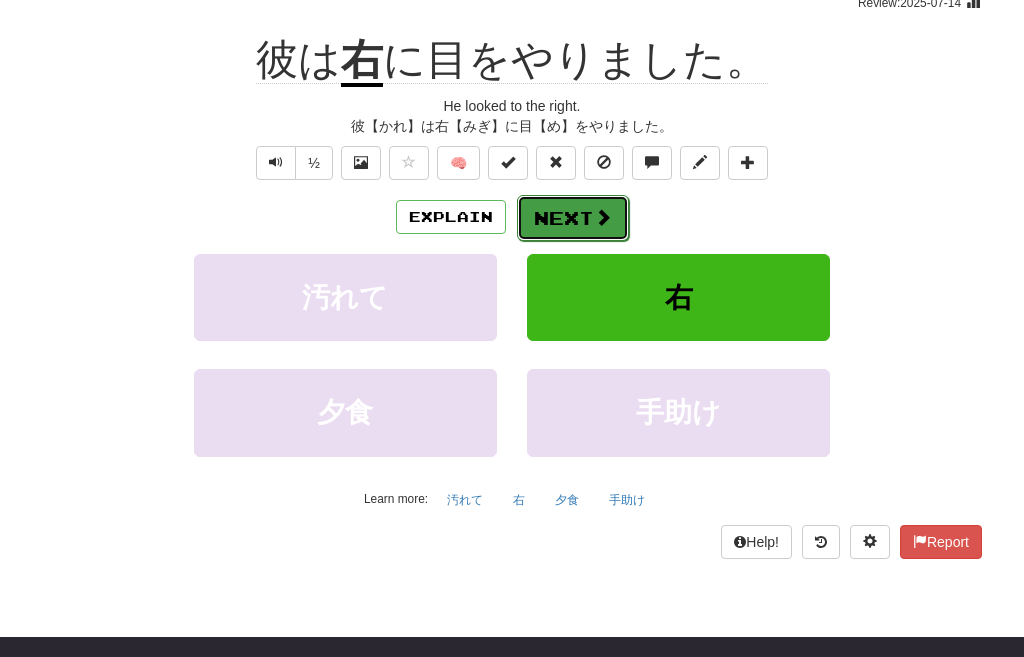 click on "Next" at bounding box center (573, 218) 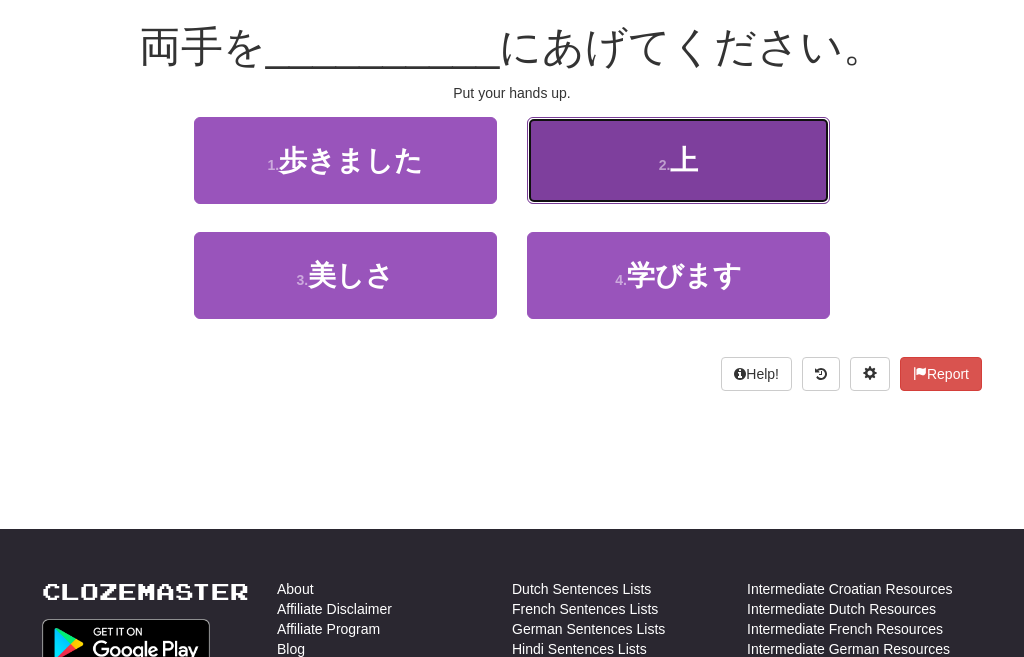 click on "上" at bounding box center (684, 160) 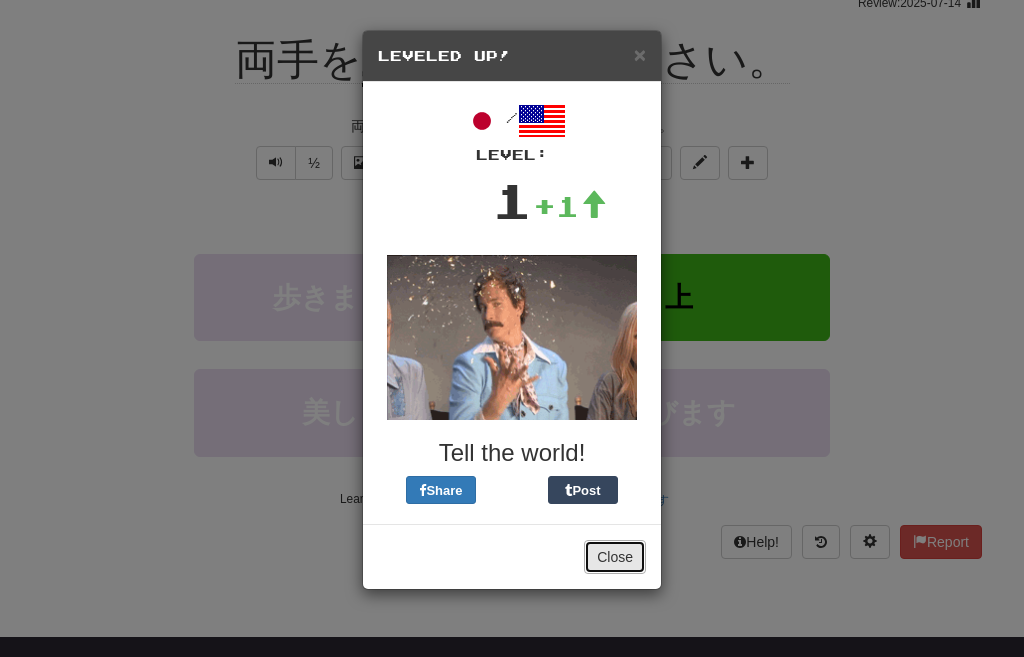 click on "Close" at bounding box center [615, 557] 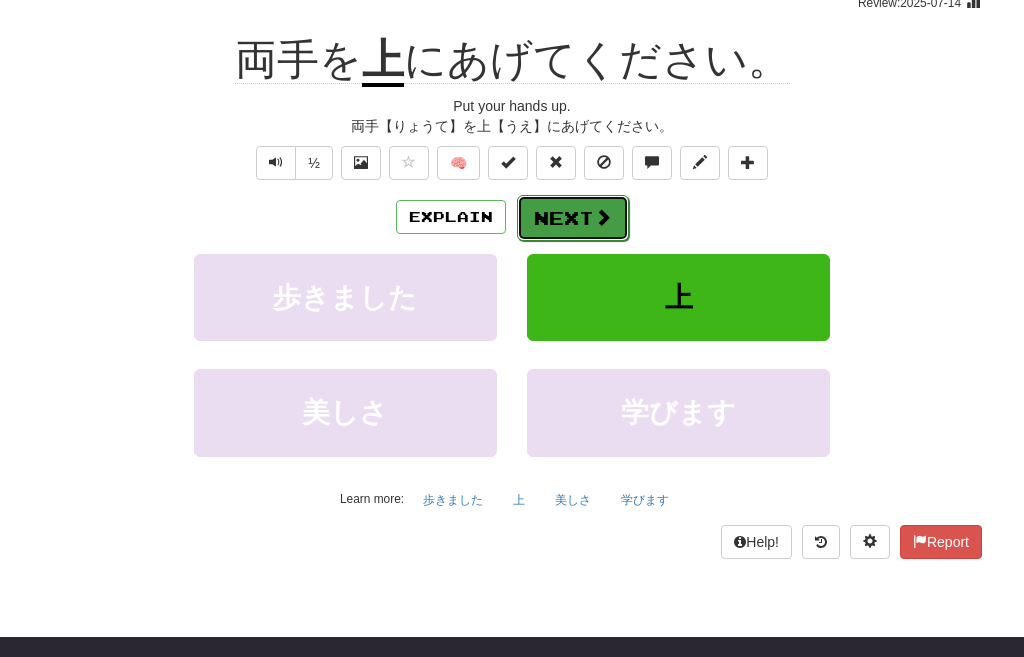 click on "Next" at bounding box center (573, 218) 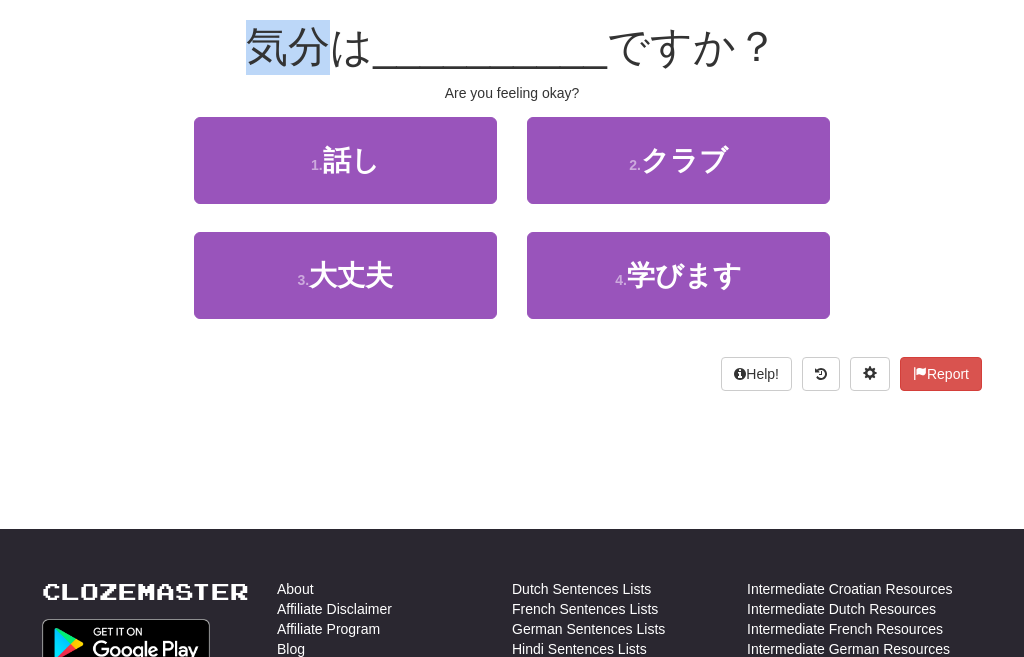 drag, startPoint x: 254, startPoint y: 59, endPoint x: 321, endPoint y: 54, distance: 67.18631 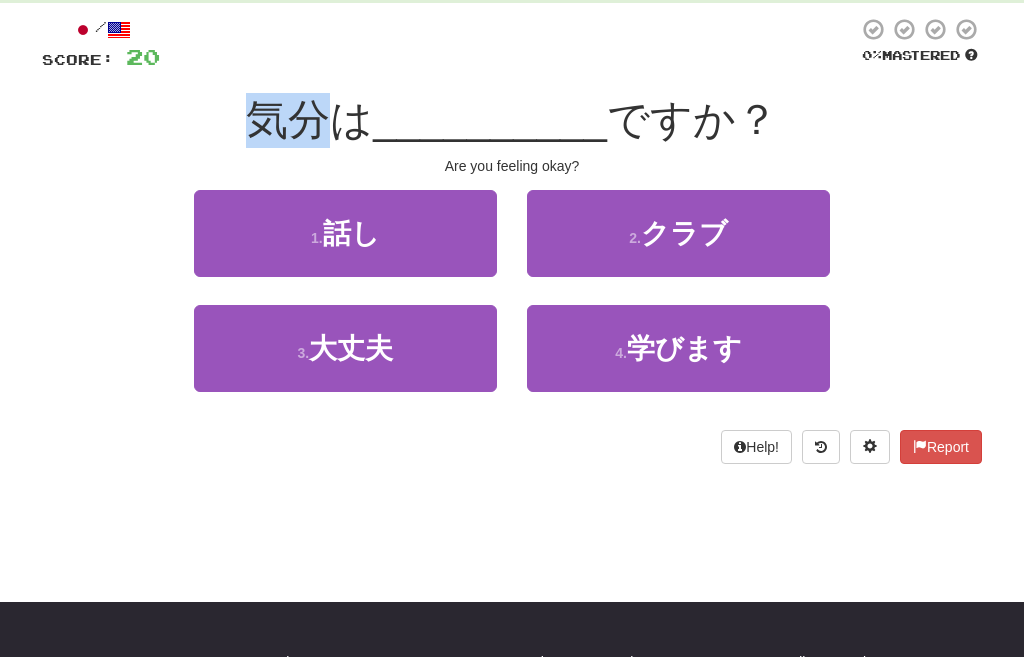 scroll, scrollTop: 178, scrollLeft: 0, axis: vertical 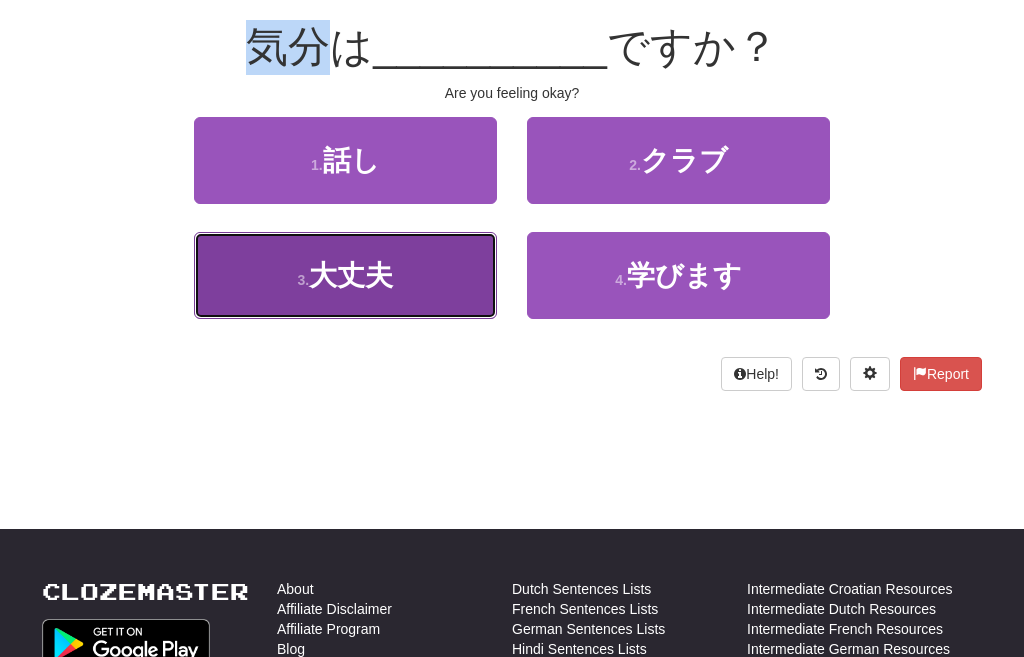 click on "大丈夫" at bounding box center [351, 275] 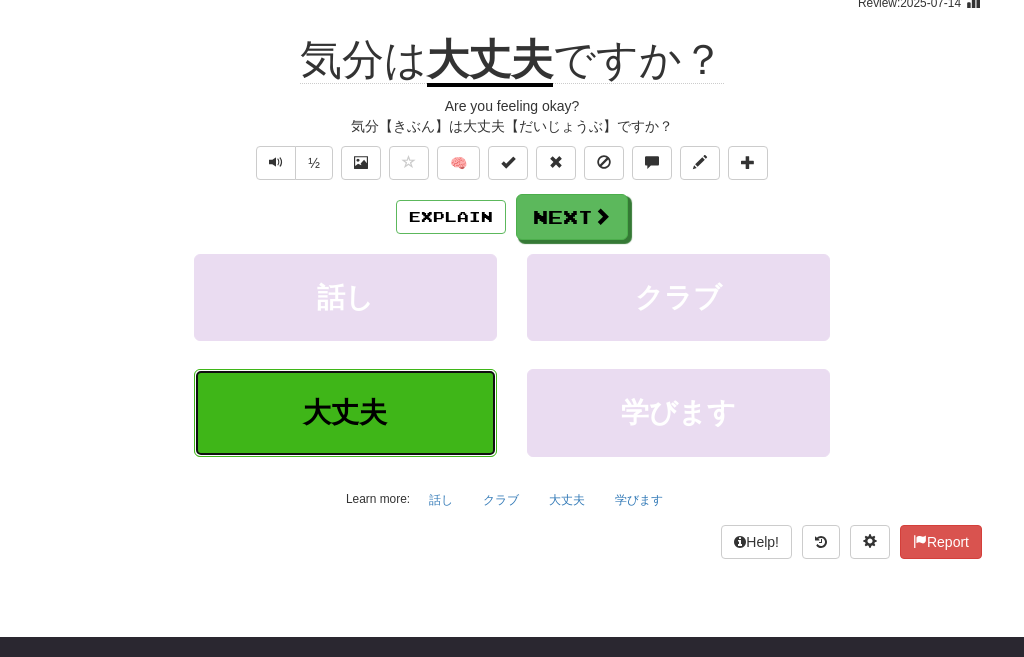 scroll, scrollTop: 190, scrollLeft: 0, axis: vertical 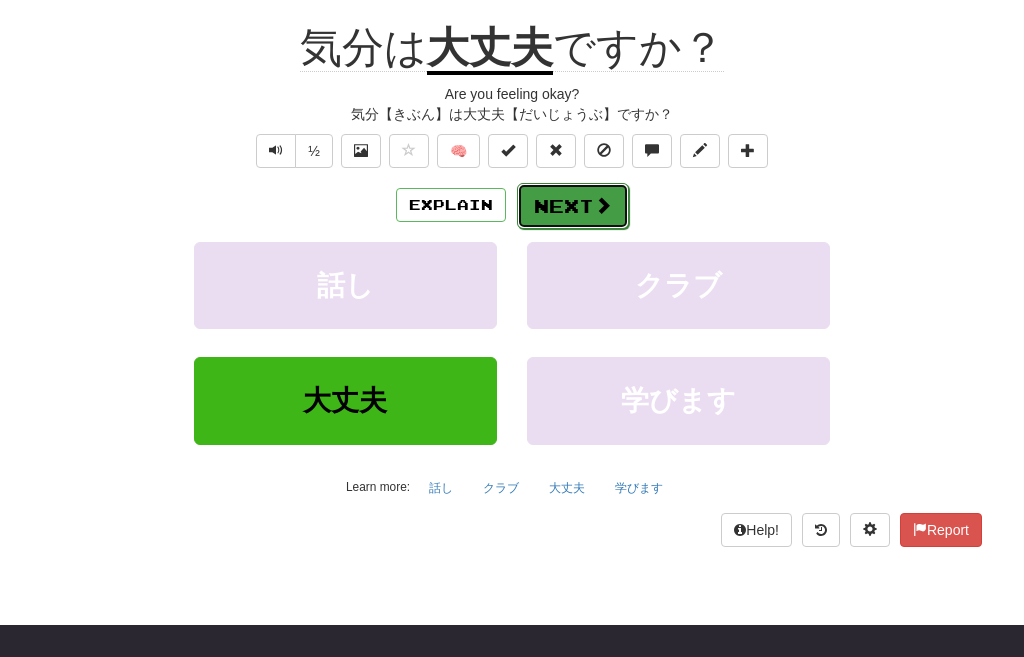 click on "Next" at bounding box center [573, 206] 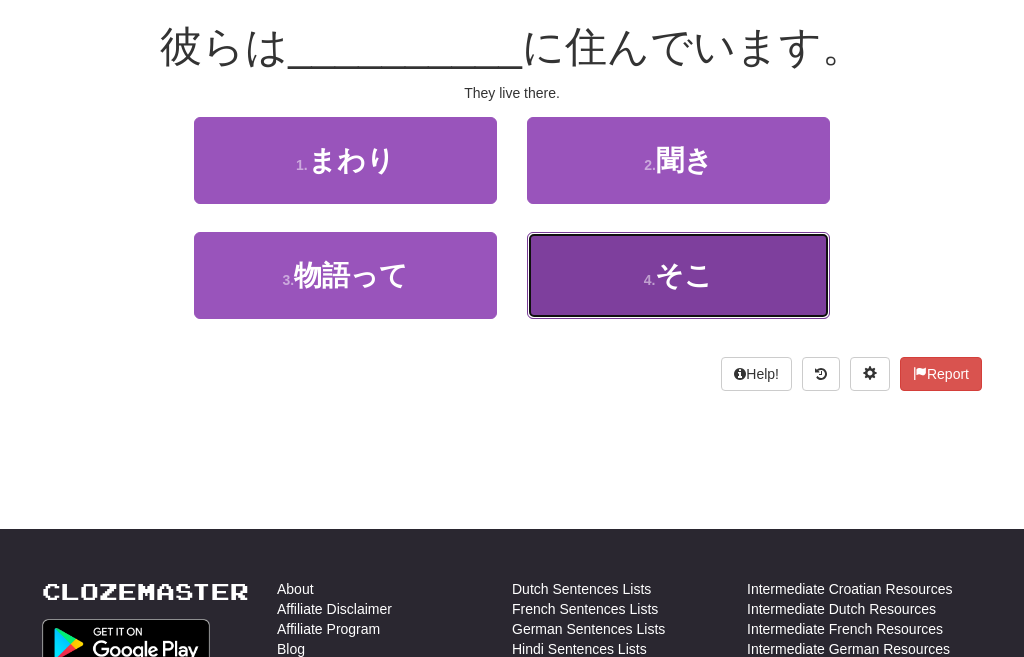 click on "4 .  そこ" at bounding box center [678, 275] 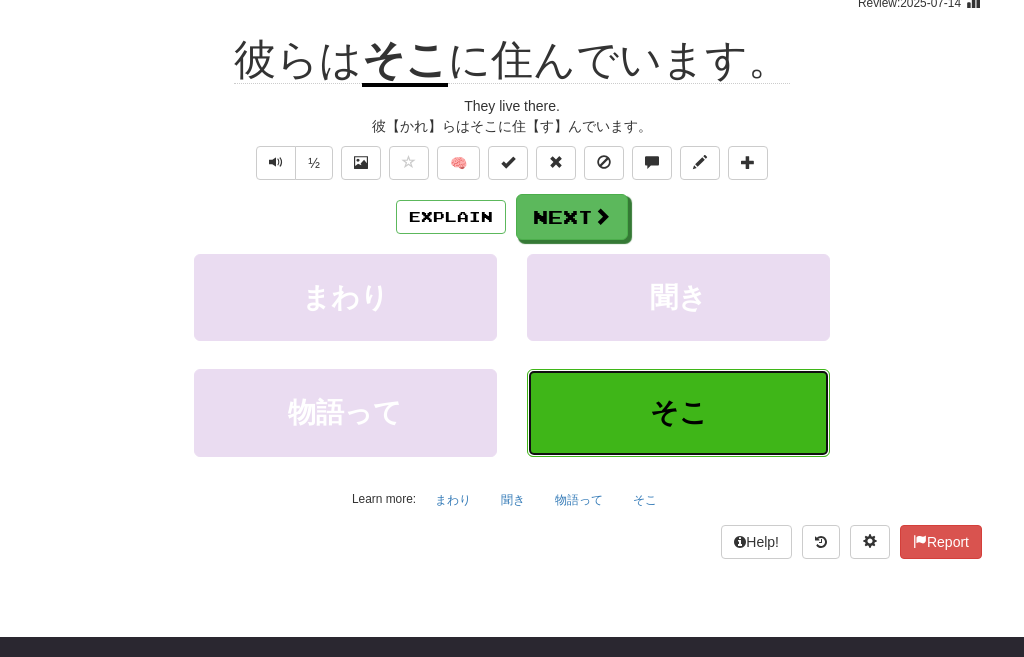 scroll, scrollTop: 190, scrollLeft: 0, axis: vertical 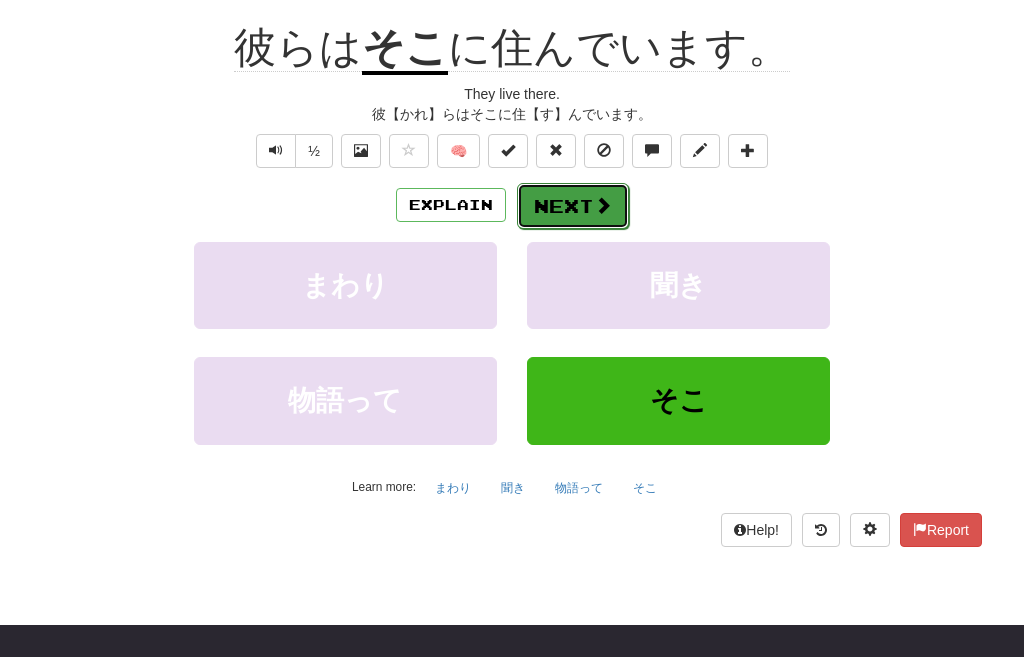 click on "Next" at bounding box center [573, 206] 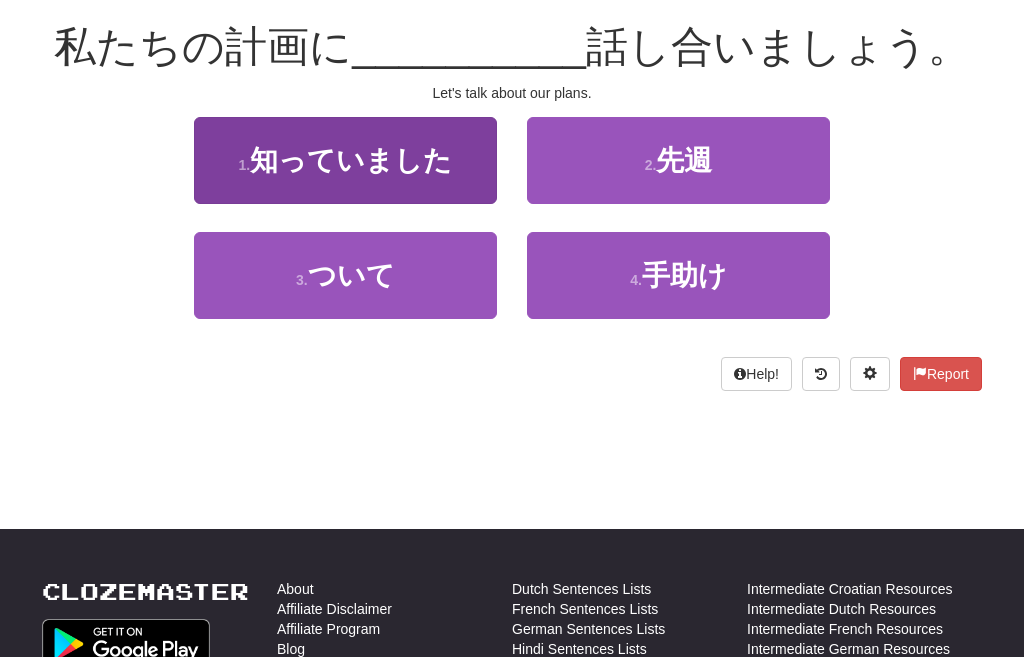 scroll, scrollTop: 40, scrollLeft: 0, axis: vertical 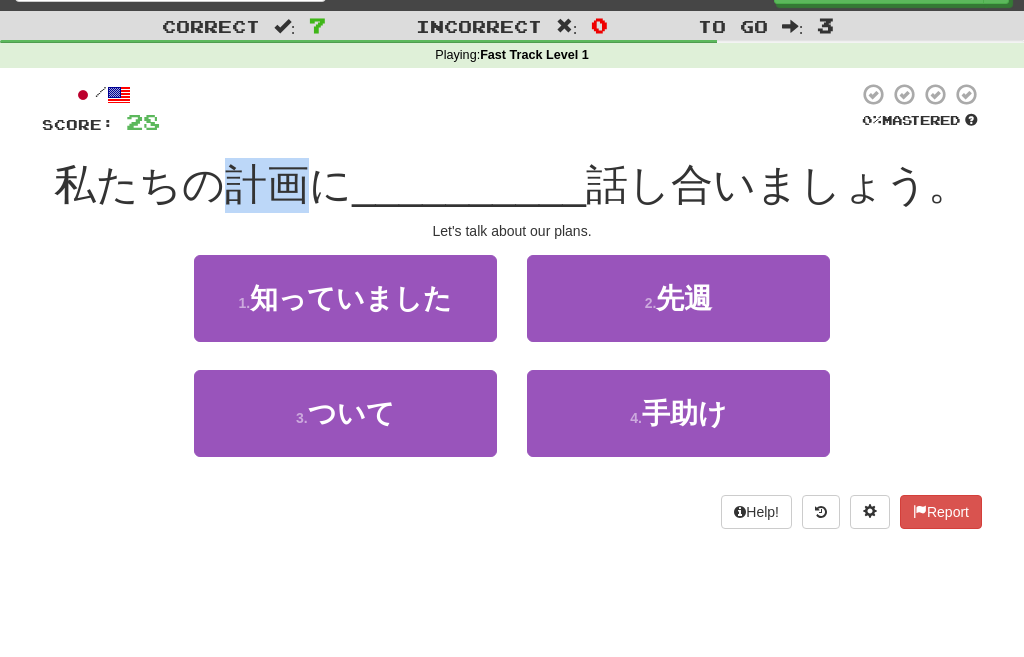 drag, startPoint x: 303, startPoint y: 184, endPoint x: 242, endPoint y: 191, distance: 61.400326 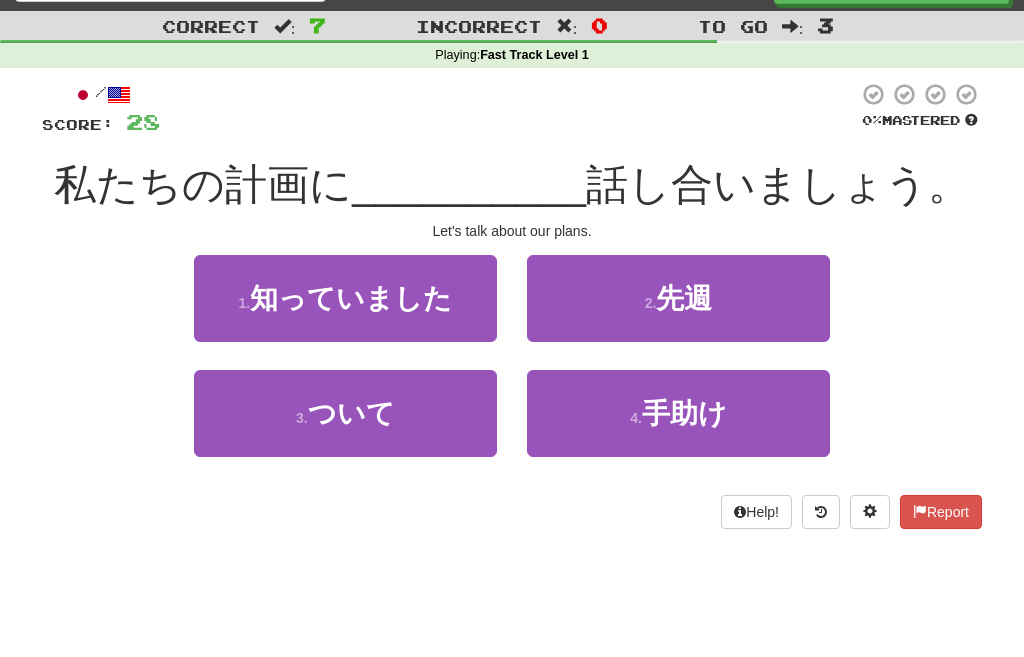 click on "私たちの計画に" at bounding box center (203, 184) 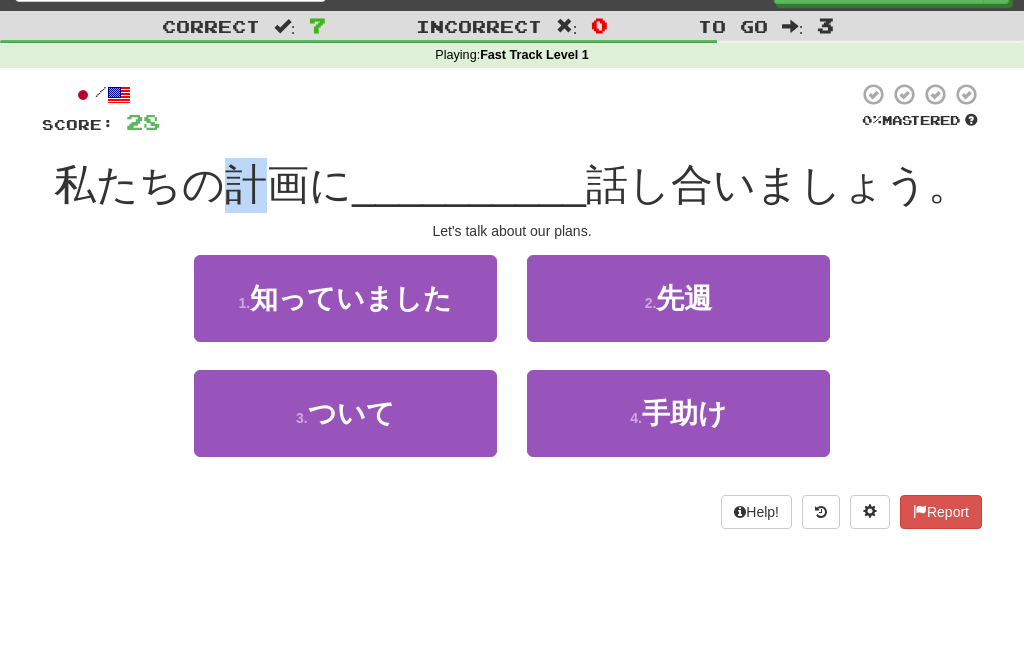 drag, startPoint x: 222, startPoint y: 192, endPoint x: 280, endPoint y: 194, distance: 58.034473 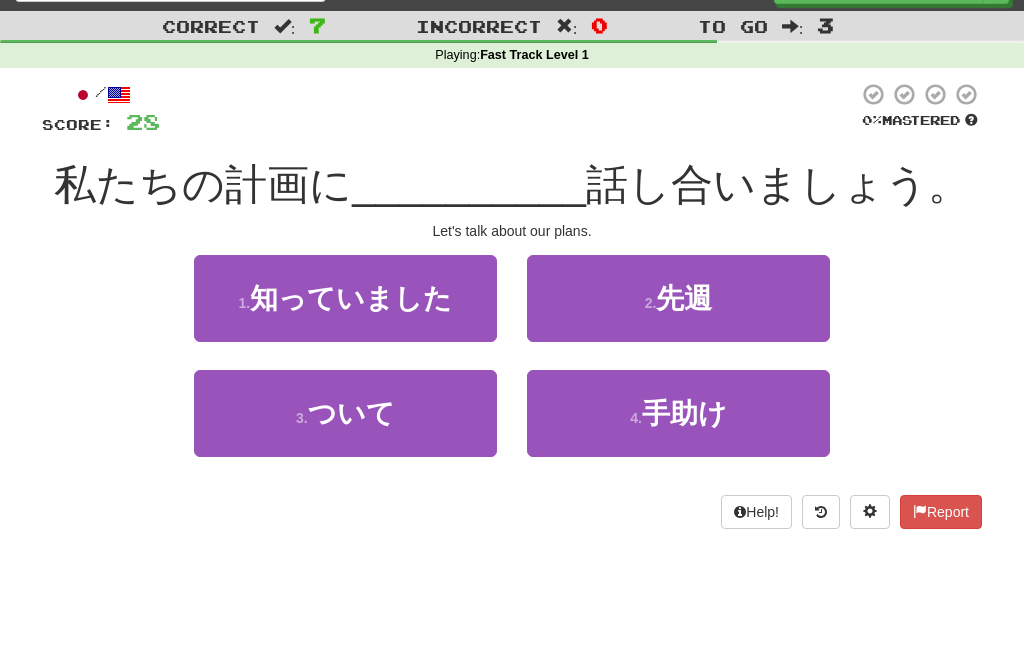 click on "私たちの計画に" at bounding box center [203, 184] 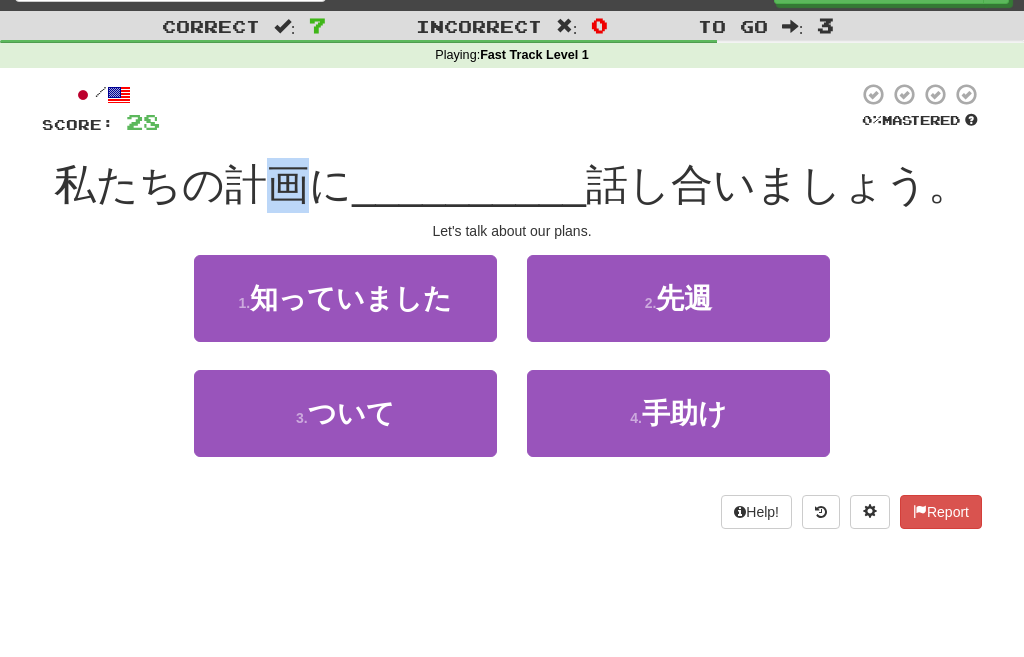 drag, startPoint x: 306, startPoint y: 187, endPoint x: 262, endPoint y: 191, distance: 44.181442 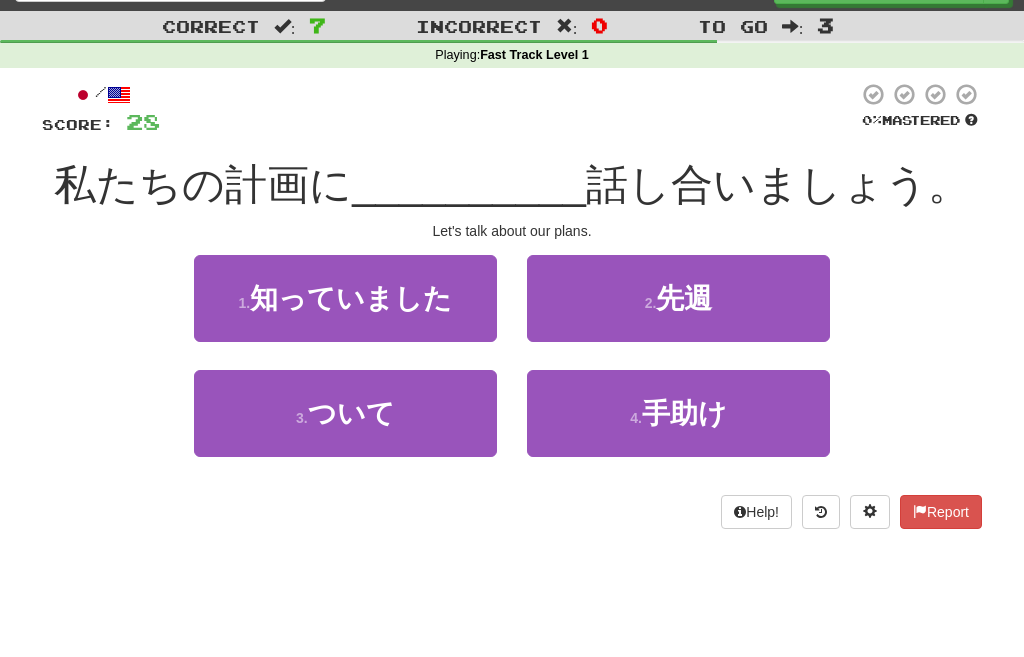 click on "私たちの計画に" at bounding box center (203, 184) 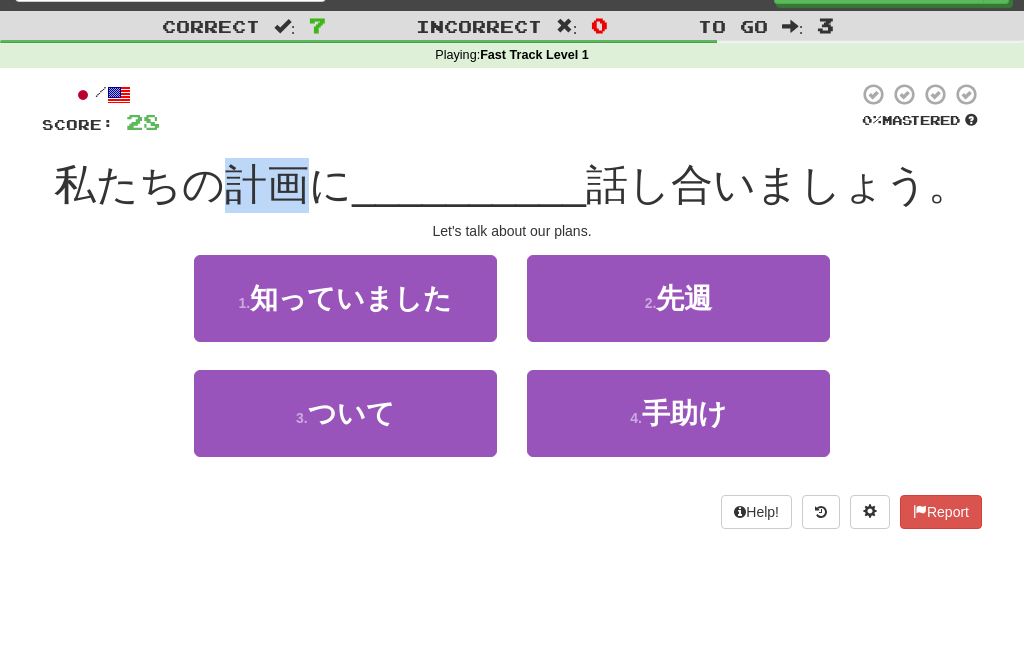 click on "私たちの計画に" at bounding box center (203, 184) 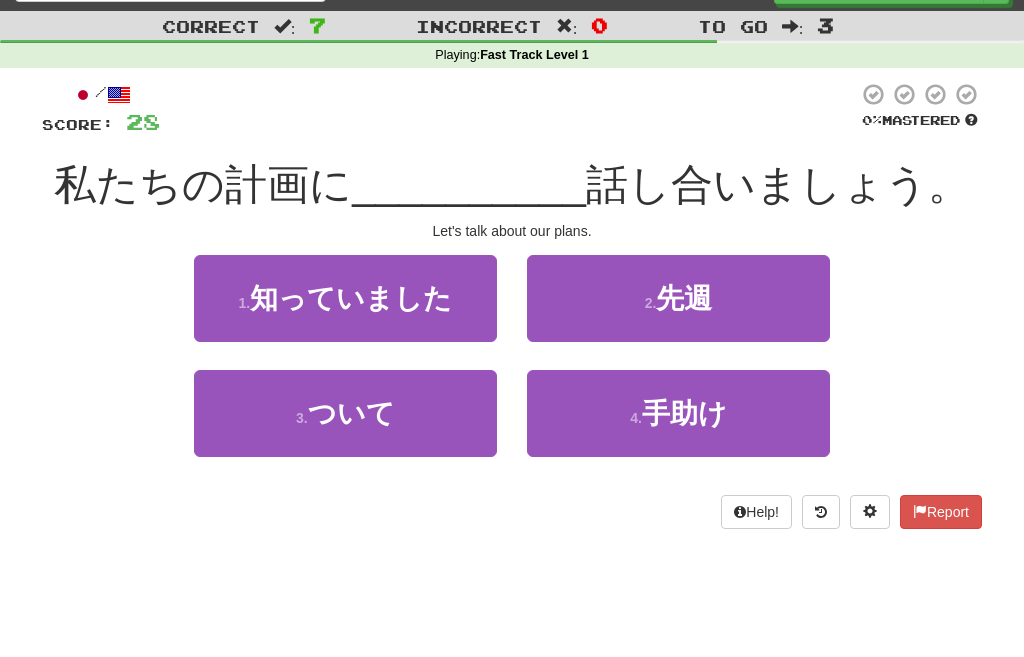 click on "私たちの計画に" at bounding box center (203, 184) 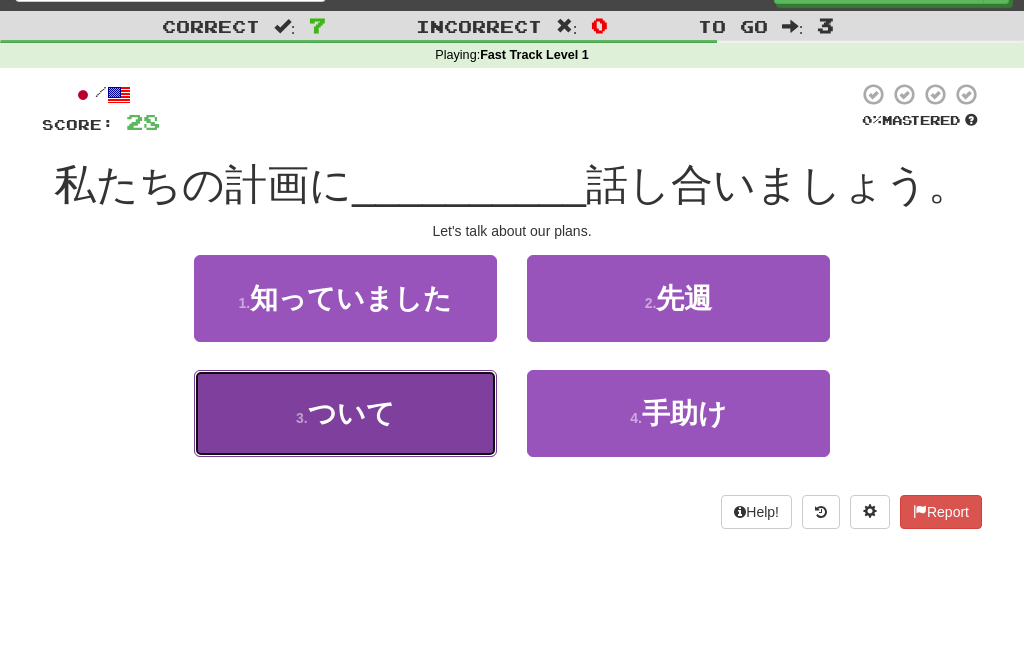 click on "3 .  ついて" at bounding box center (345, 413) 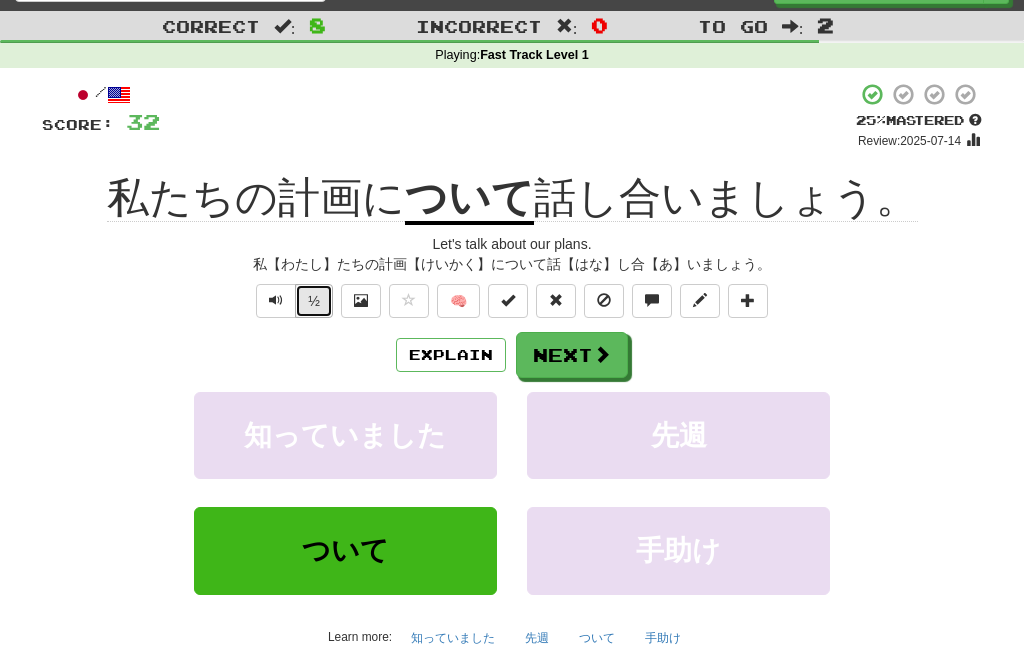 click on "½" at bounding box center (314, 301) 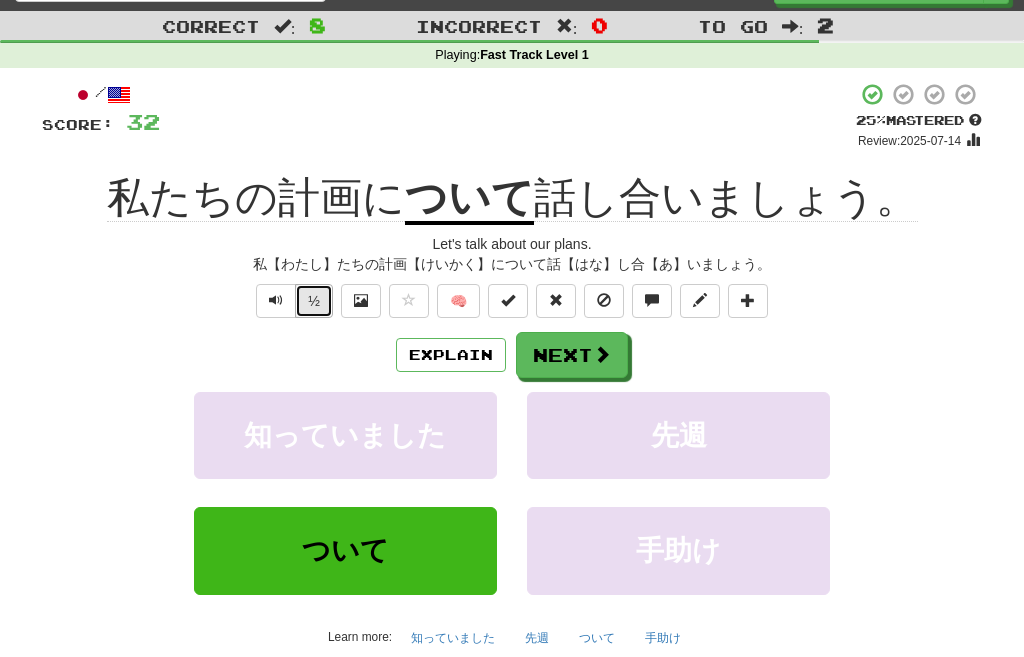 click on "½" at bounding box center (314, 301) 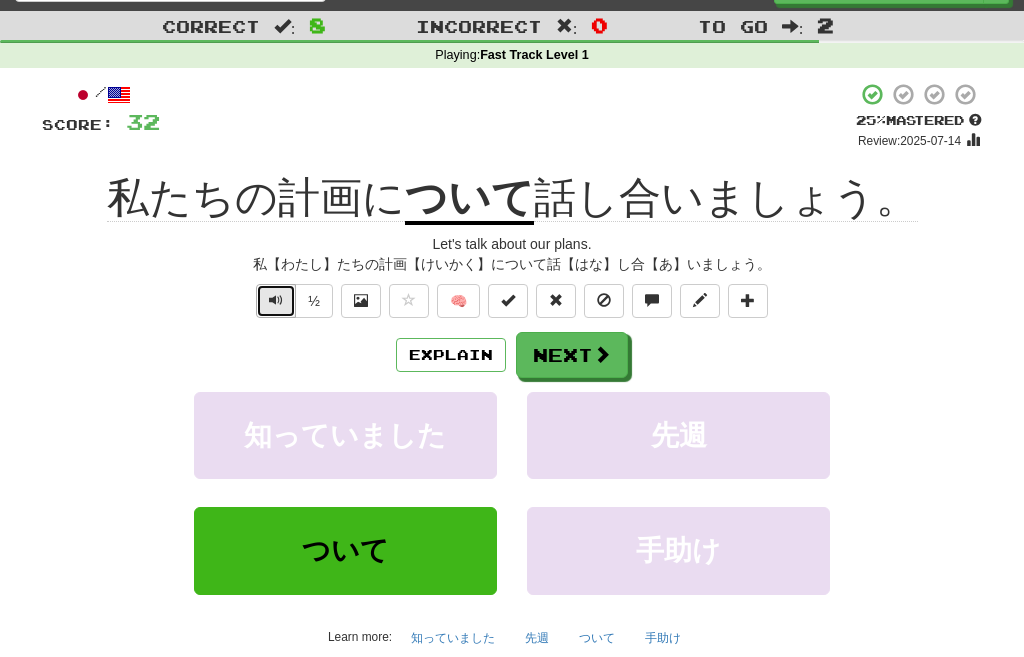 click at bounding box center (276, 301) 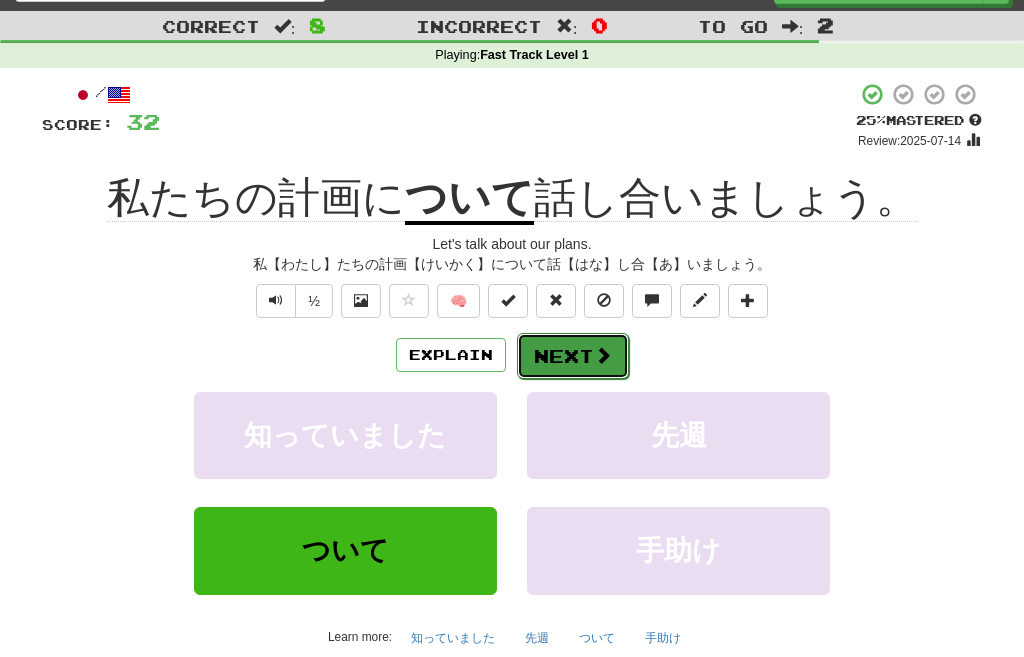 click on "Next" at bounding box center (573, 356) 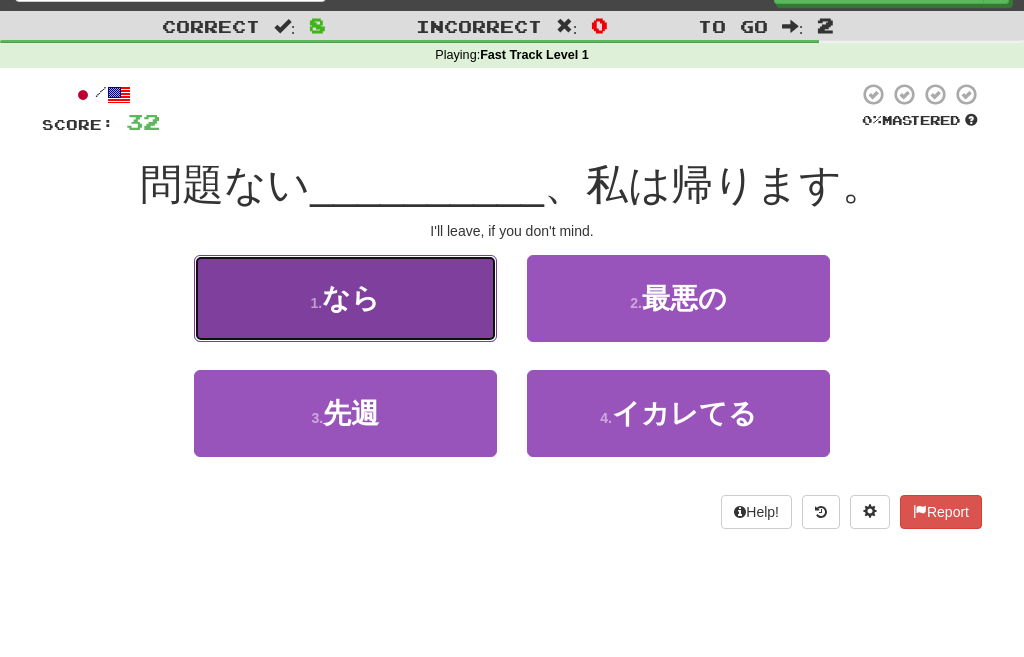 click on "なら" at bounding box center [351, 298] 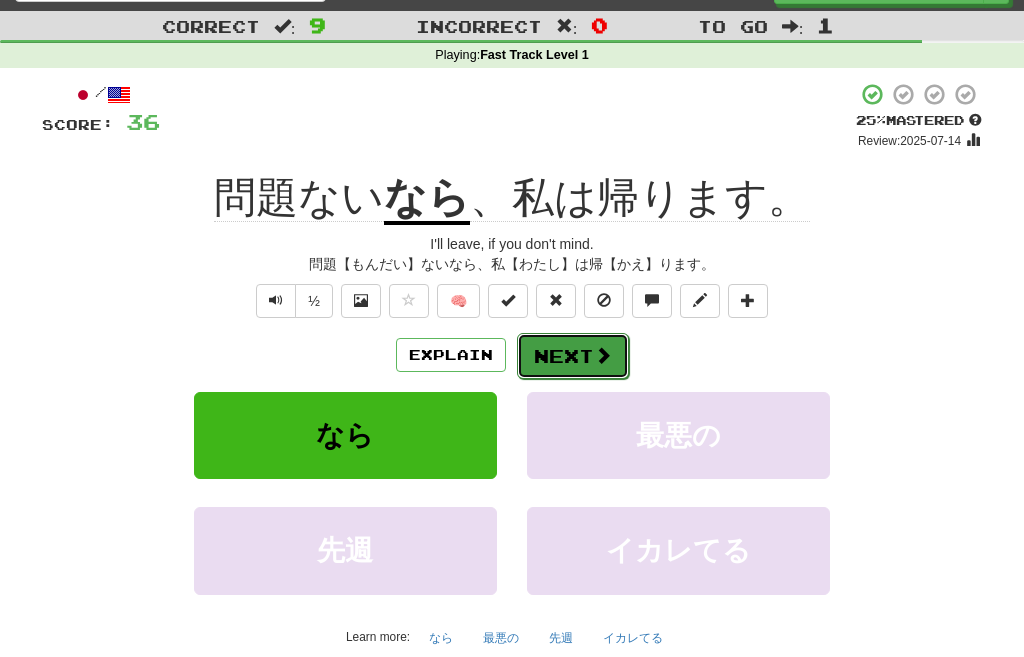 click on "Next" at bounding box center [573, 356] 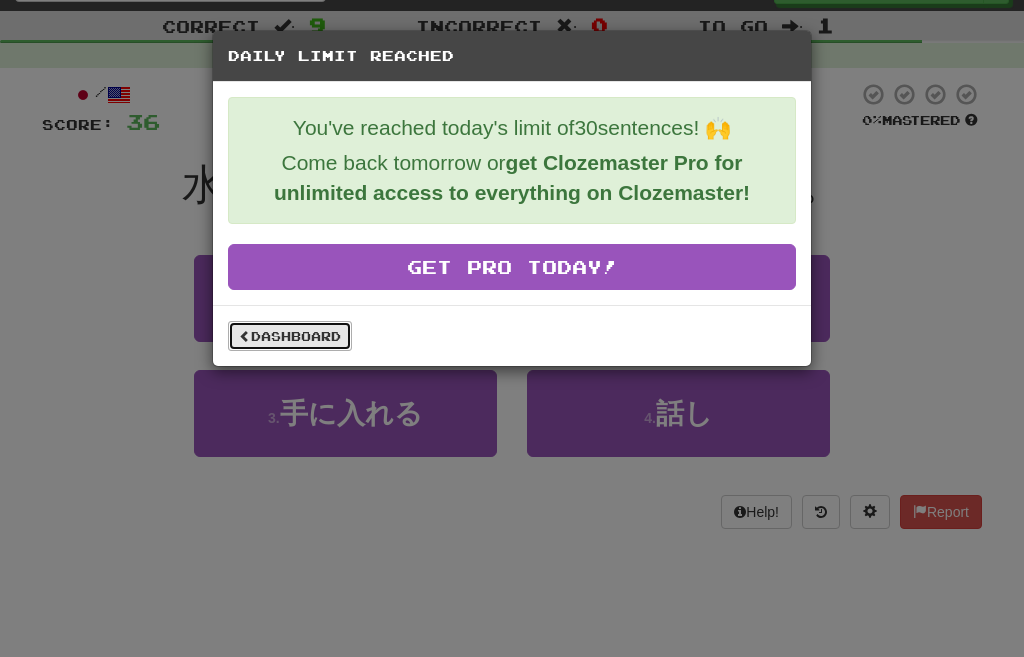 click on "Dashboard" at bounding box center [290, 336] 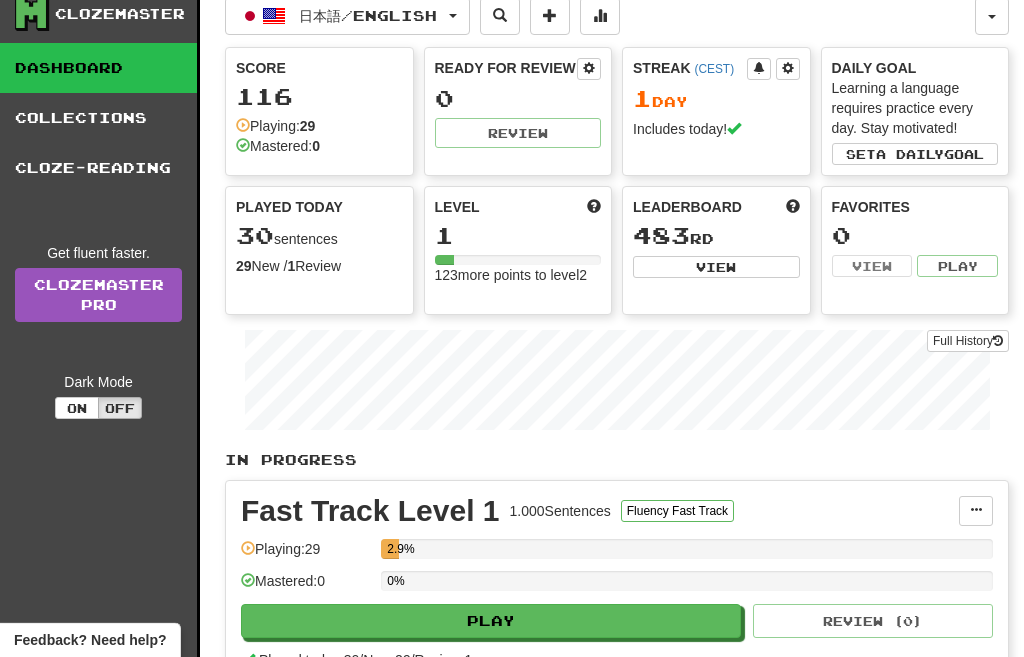 scroll, scrollTop: 0, scrollLeft: 0, axis: both 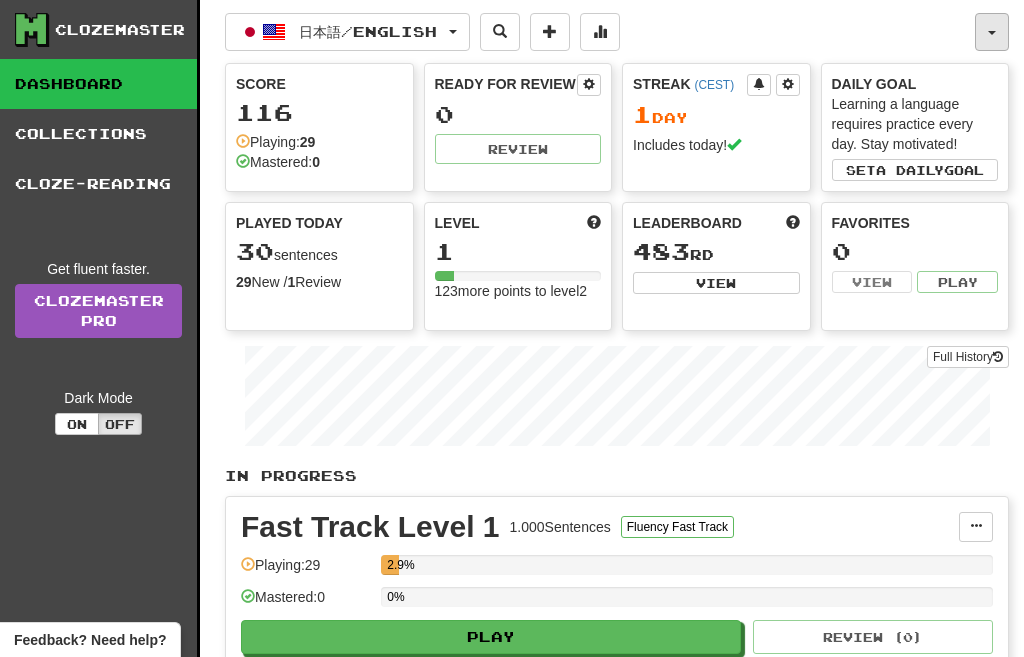 click at bounding box center (992, 32) 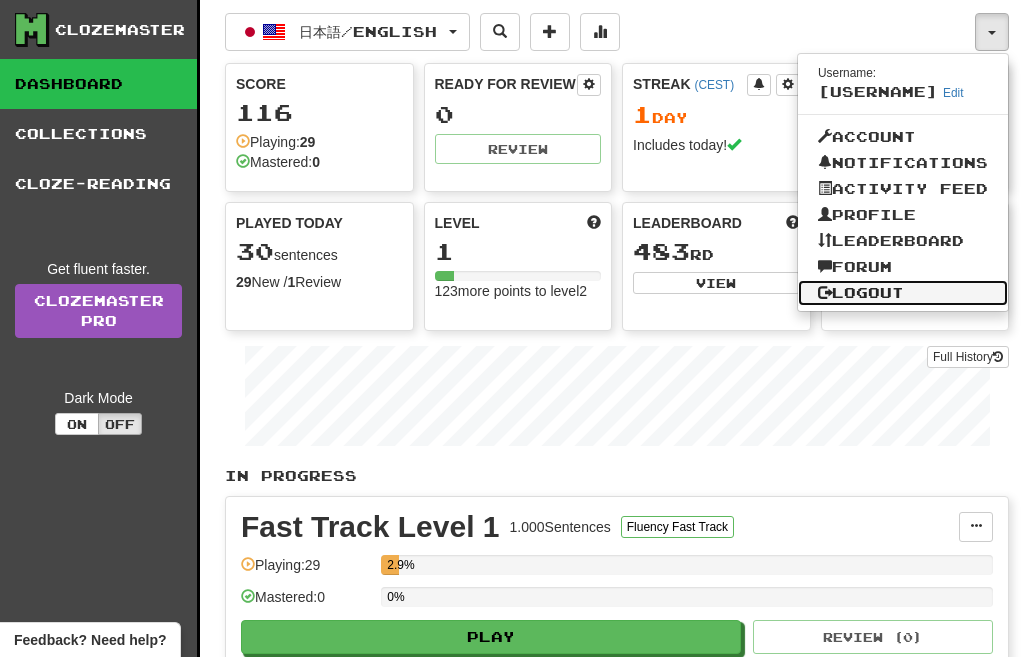 click on "Logout" at bounding box center [903, 293] 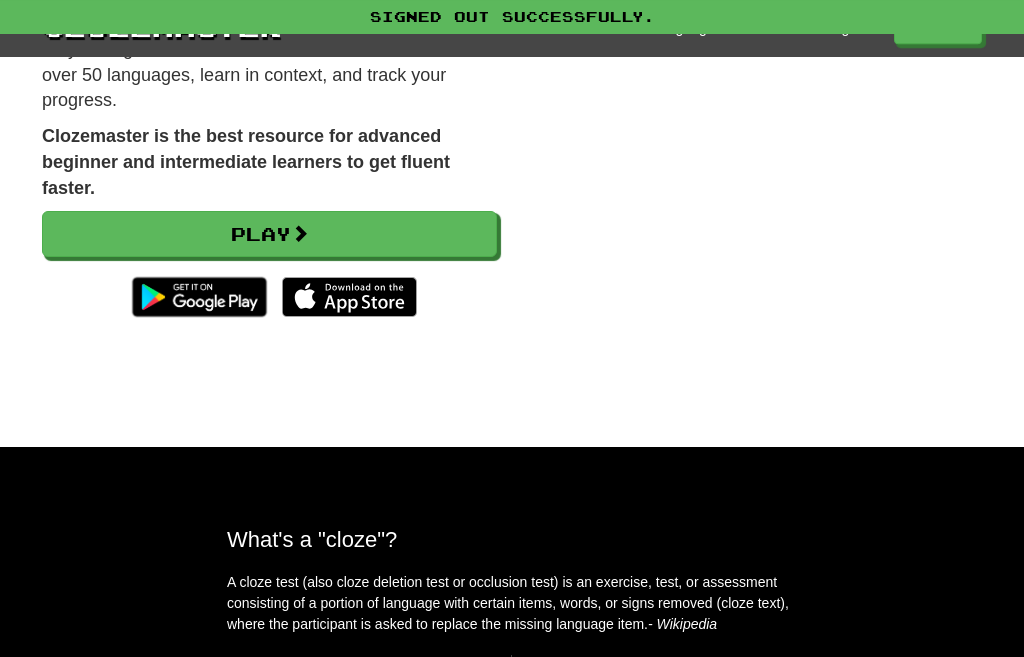 scroll, scrollTop: 276, scrollLeft: 0, axis: vertical 